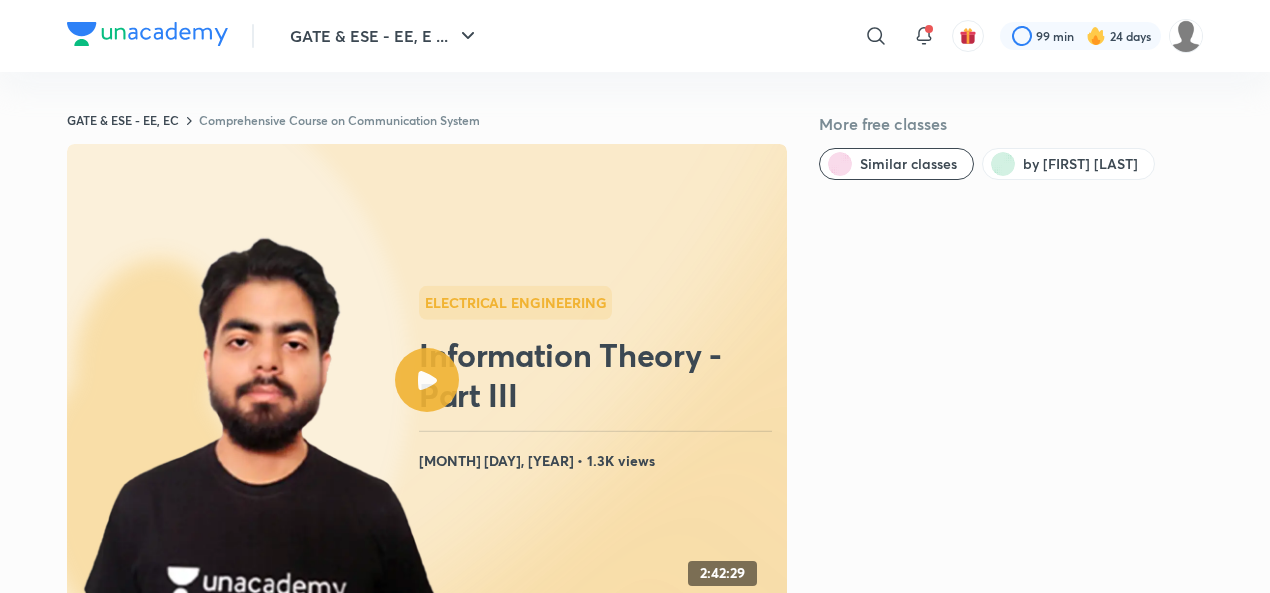 scroll, scrollTop: 652, scrollLeft: 0, axis: vertical 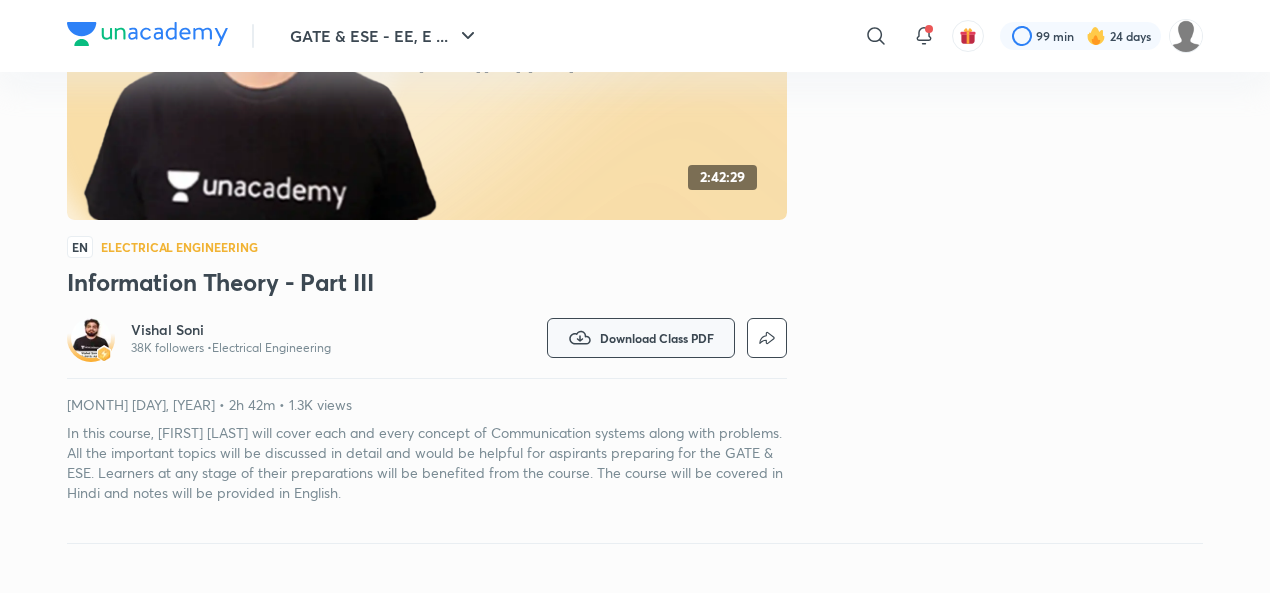 click on "Download Class PDF" at bounding box center (657, 338) 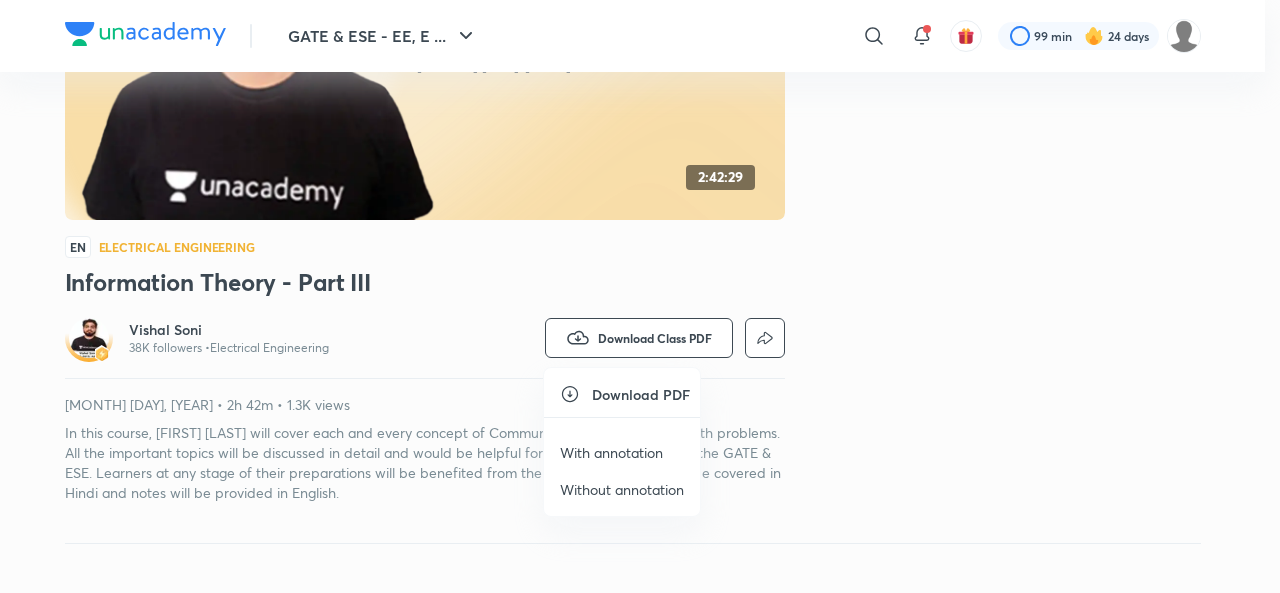click on "With annotation" at bounding box center [611, 452] 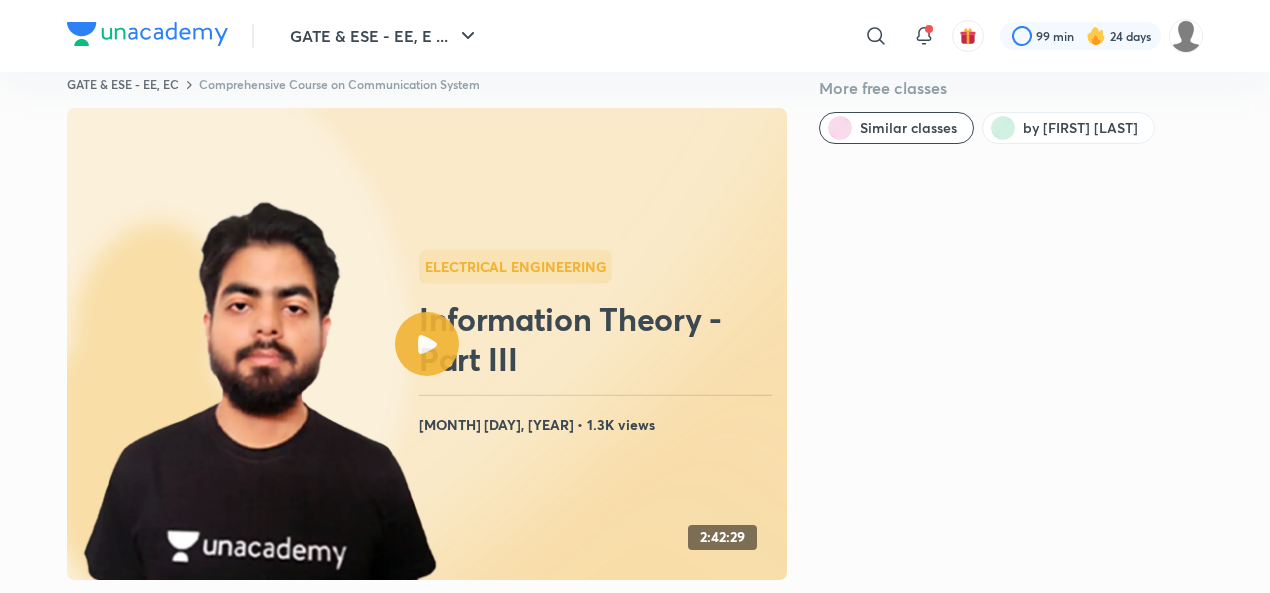 scroll, scrollTop: 0, scrollLeft: 0, axis: both 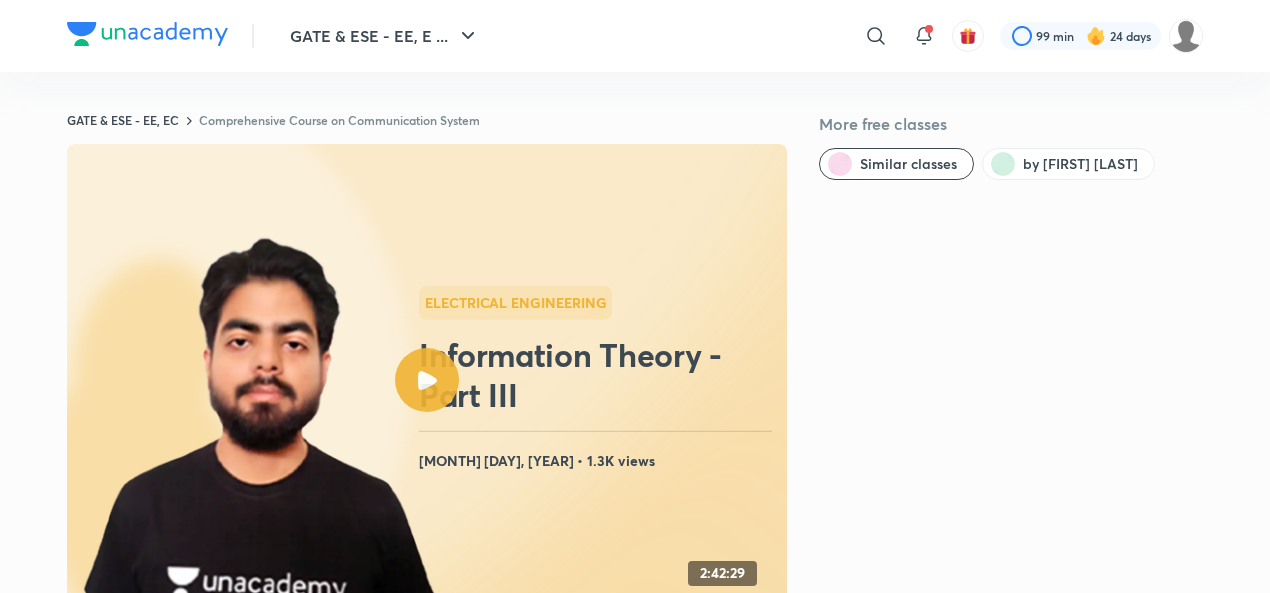 click on "​" at bounding box center (712, 36) 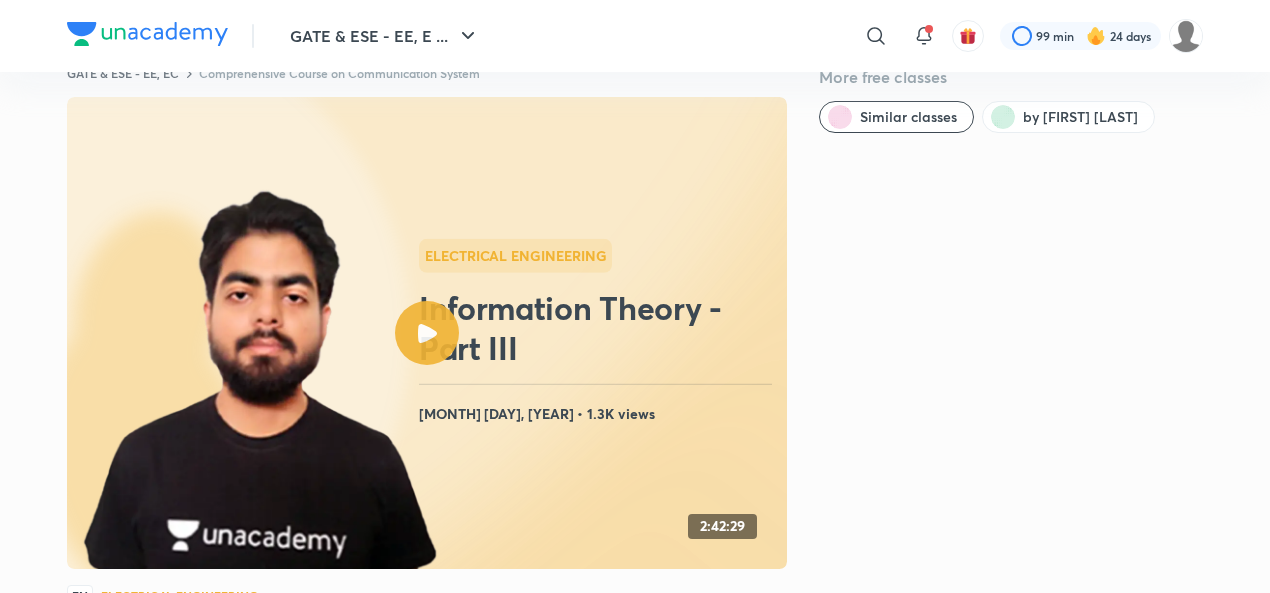 scroll, scrollTop: 70, scrollLeft: 0, axis: vertical 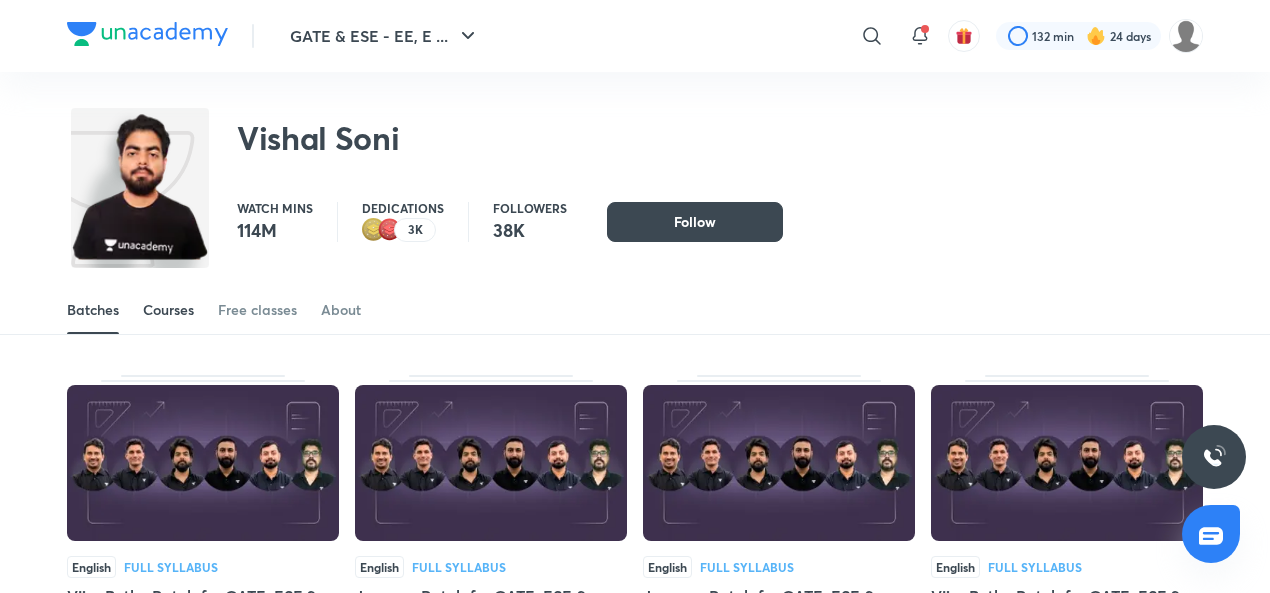 click on "Courses" at bounding box center [168, 310] 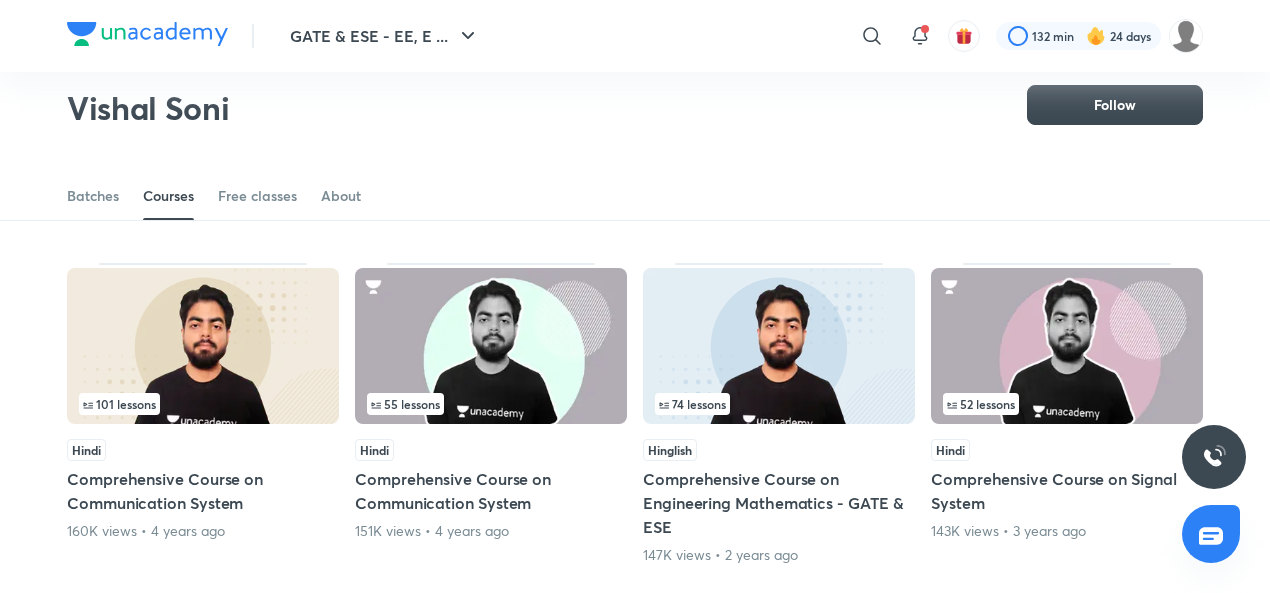 scroll, scrollTop: 782, scrollLeft: 0, axis: vertical 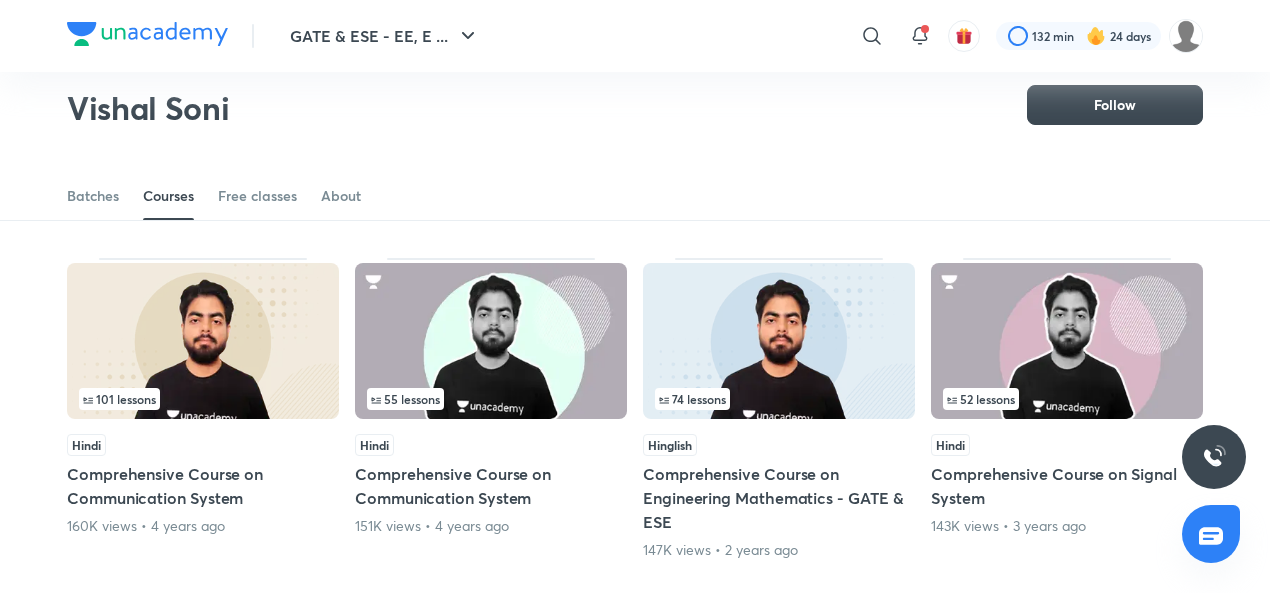 click at bounding box center [491, 341] 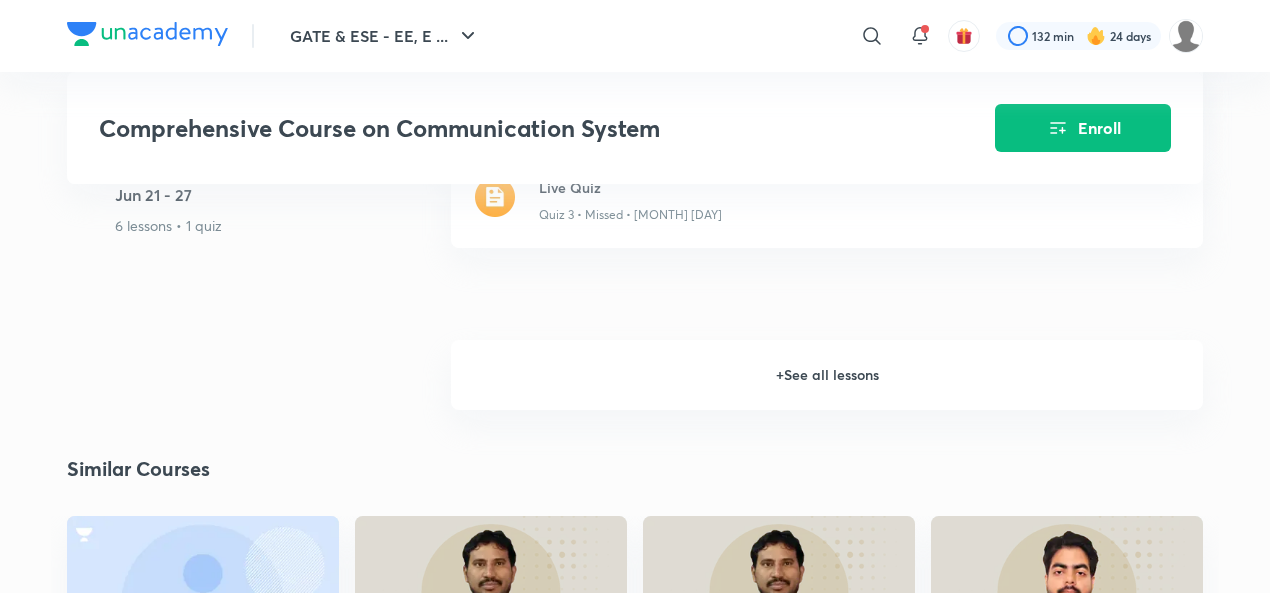 scroll, scrollTop: 3459, scrollLeft: 0, axis: vertical 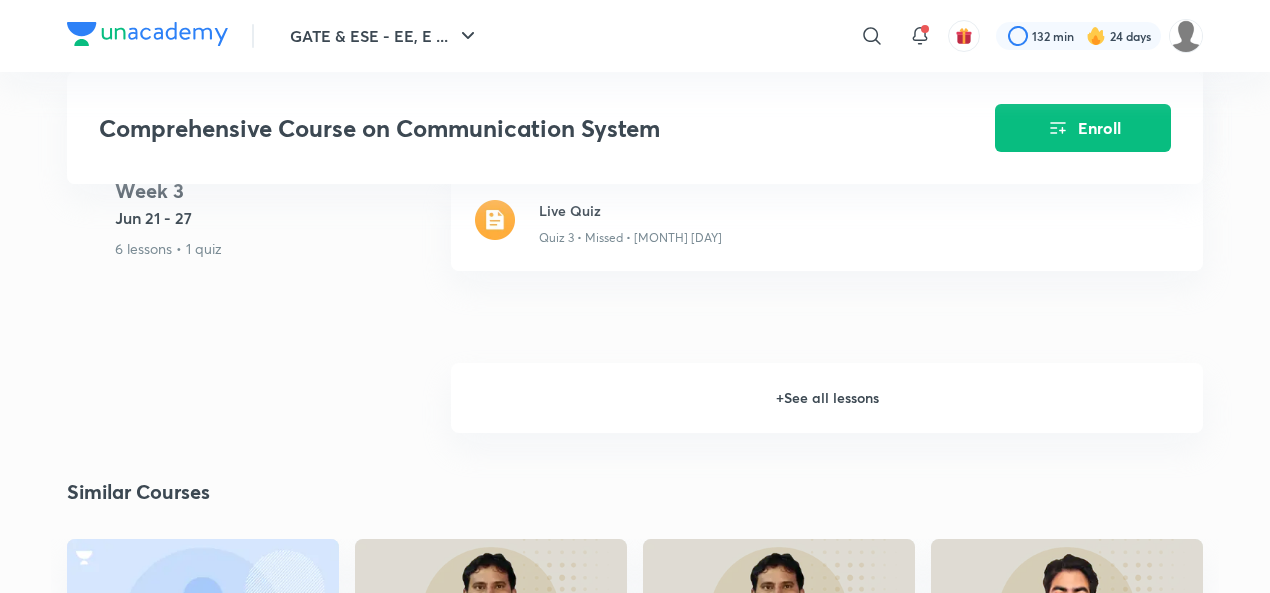 click on "+  See all lessons" at bounding box center [827, 398] 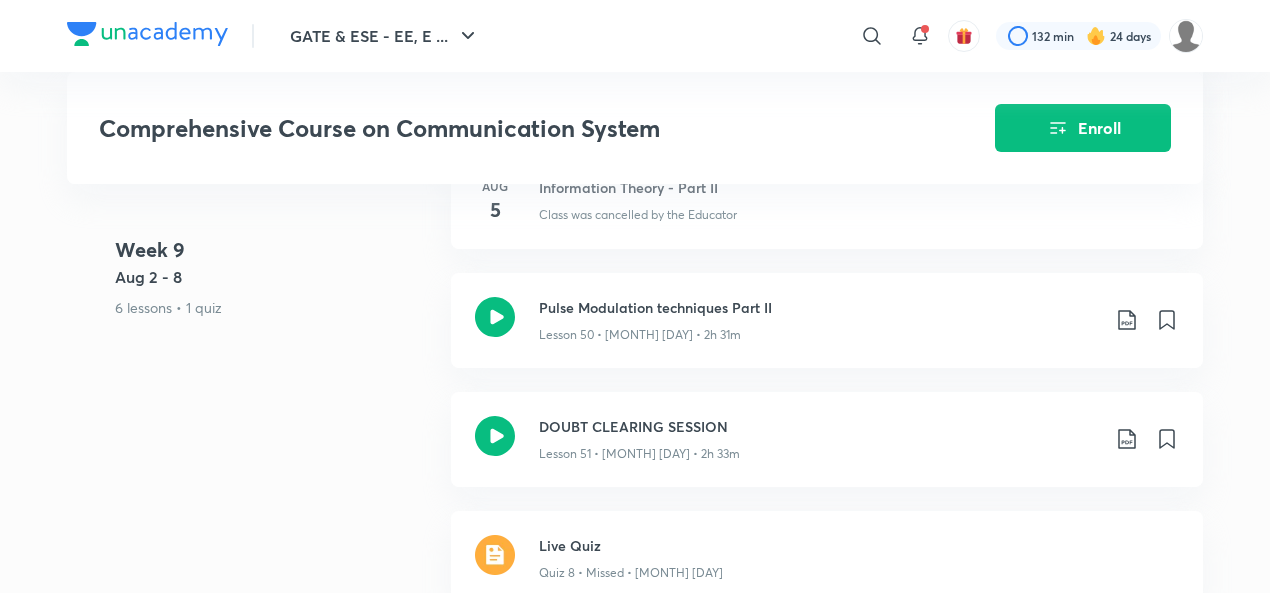 scroll, scrollTop: 8534, scrollLeft: 0, axis: vertical 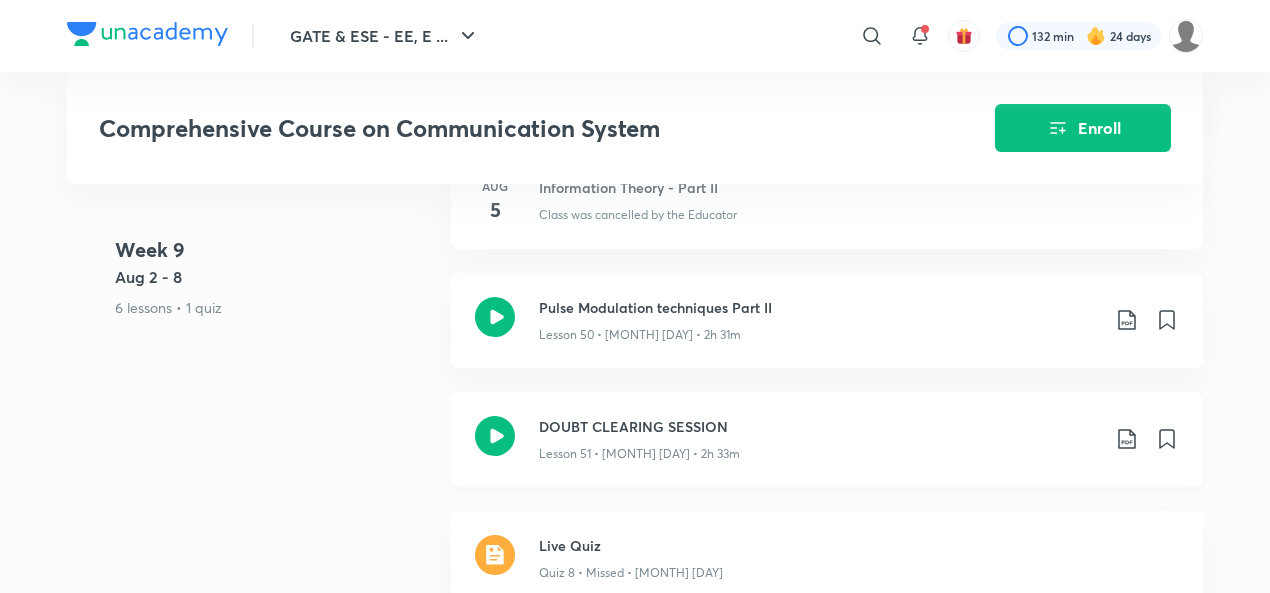 click 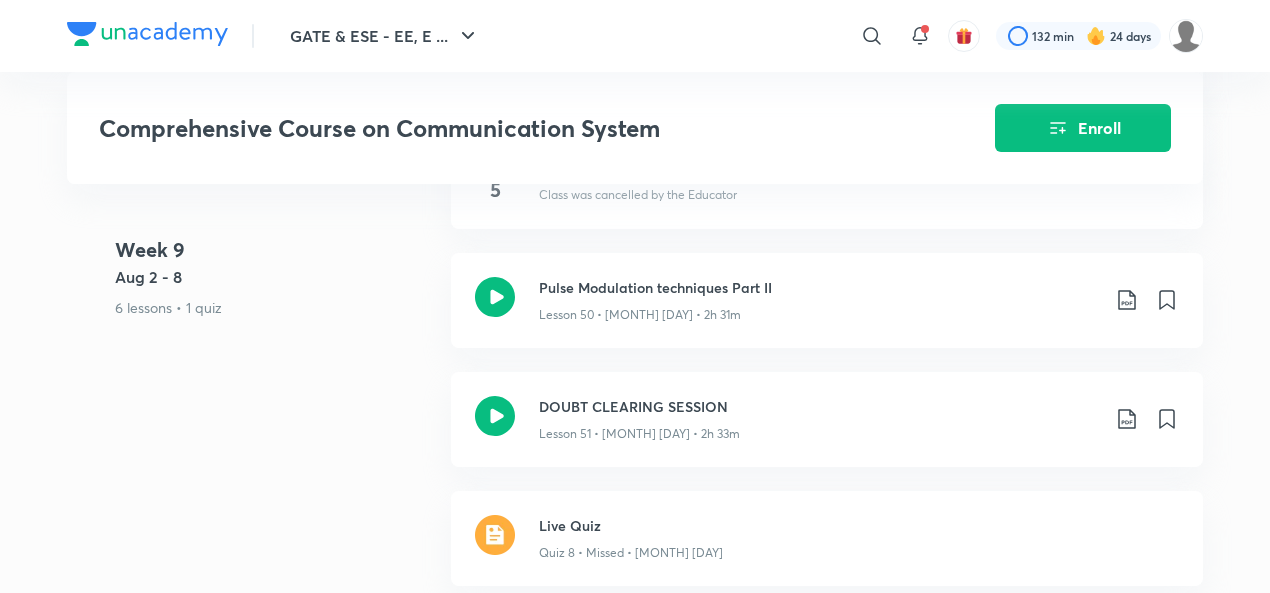 scroll, scrollTop: 8542, scrollLeft: 0, axis: vertical 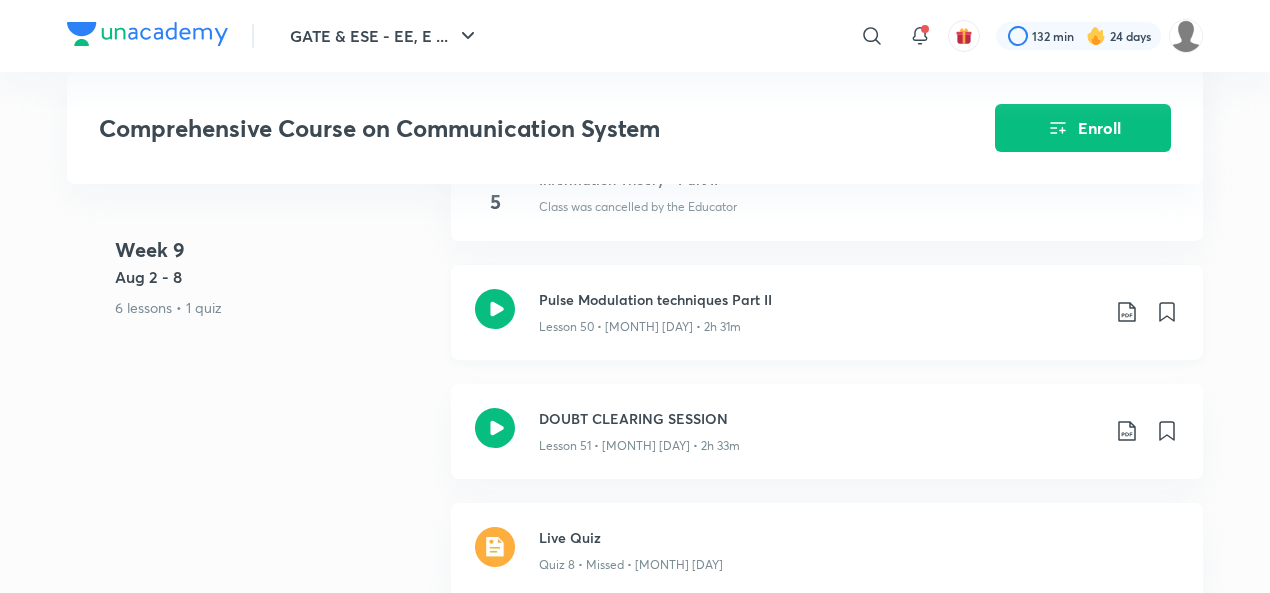 click 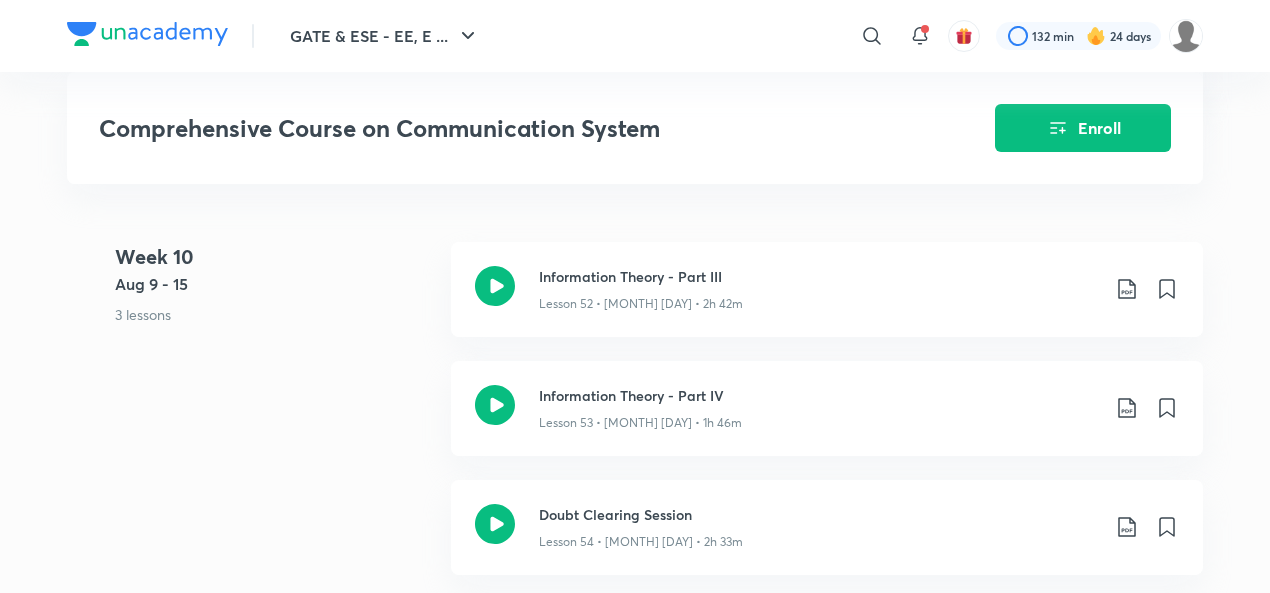 scroll, scrollTop: 9038, scrollLeft: 0, axis: vertical 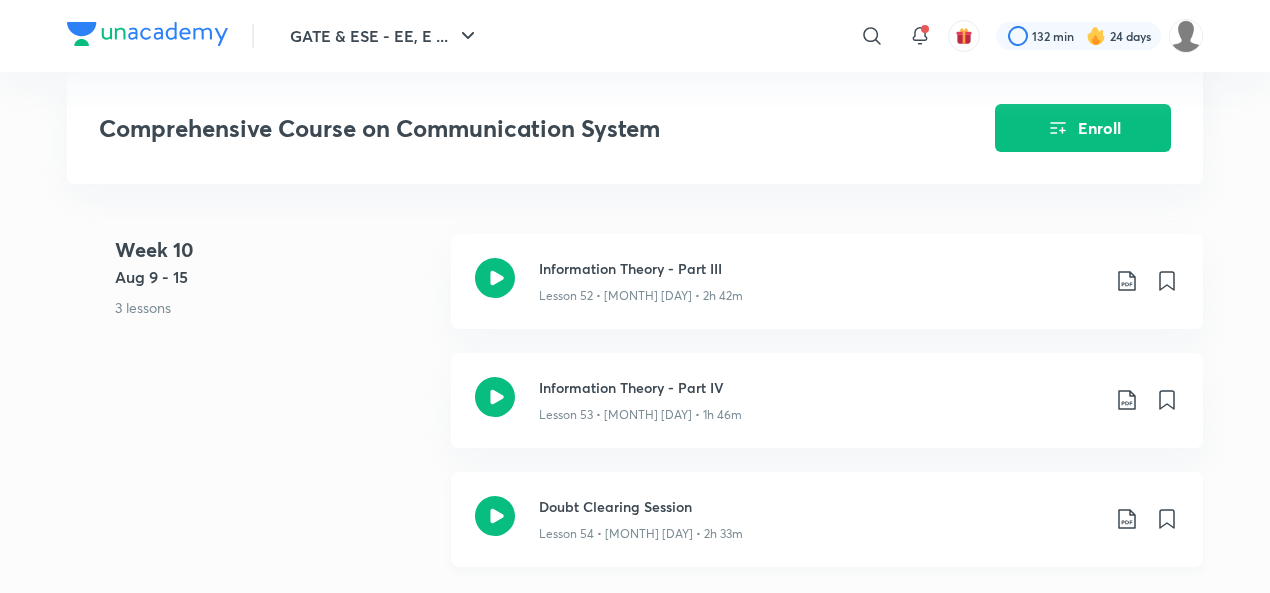 click 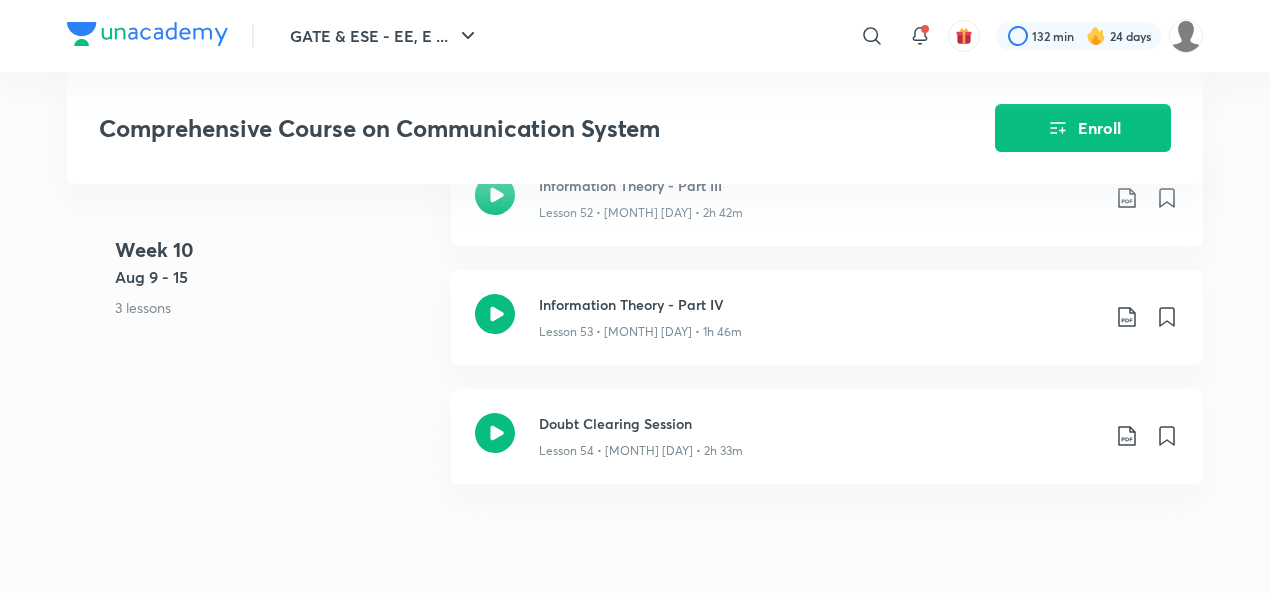 scroll, scrollTop: 9126, scrollLeft: 0, axis: vertical 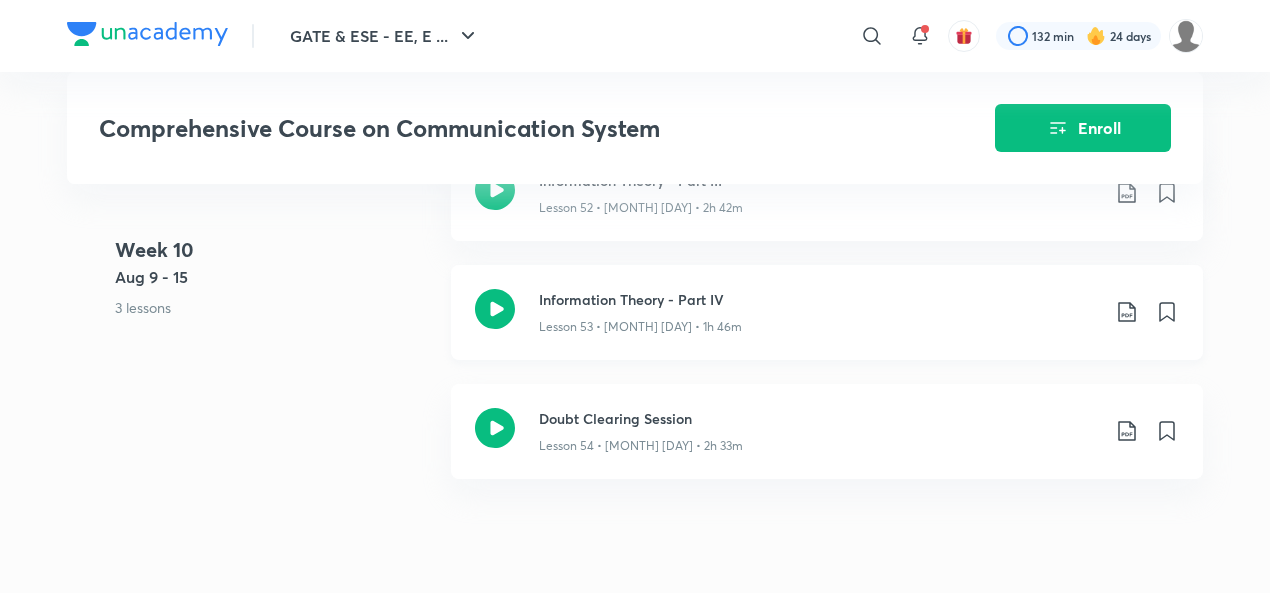 click 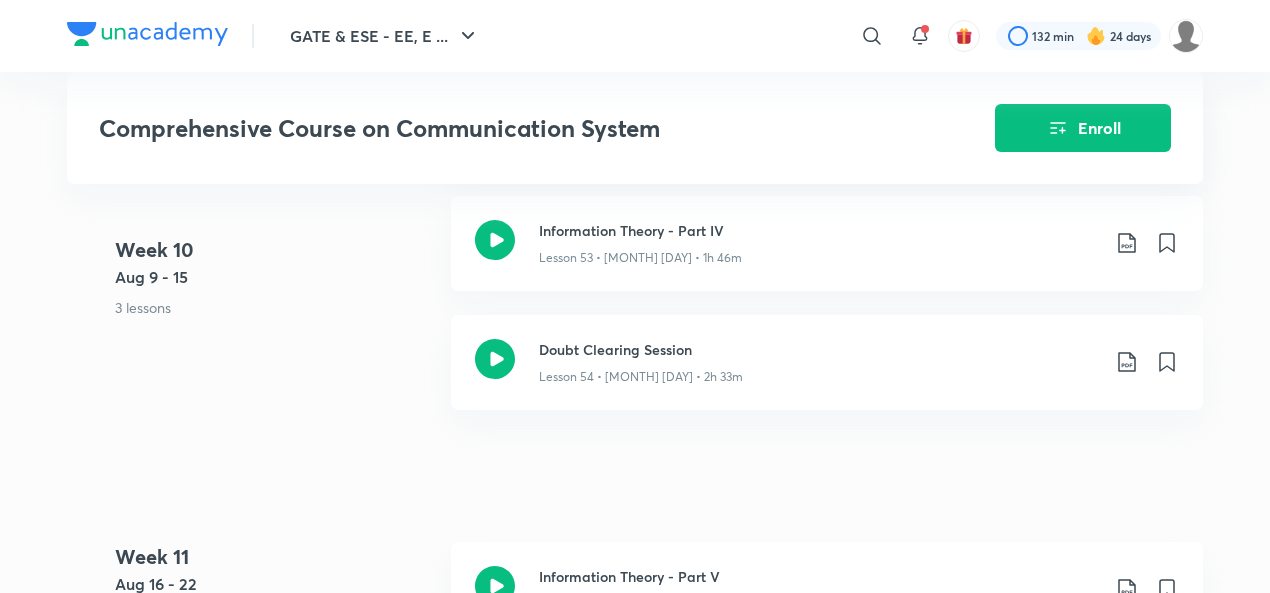 scroll, scrollTop: 9181, scrollLeft: 0, axis: vertical 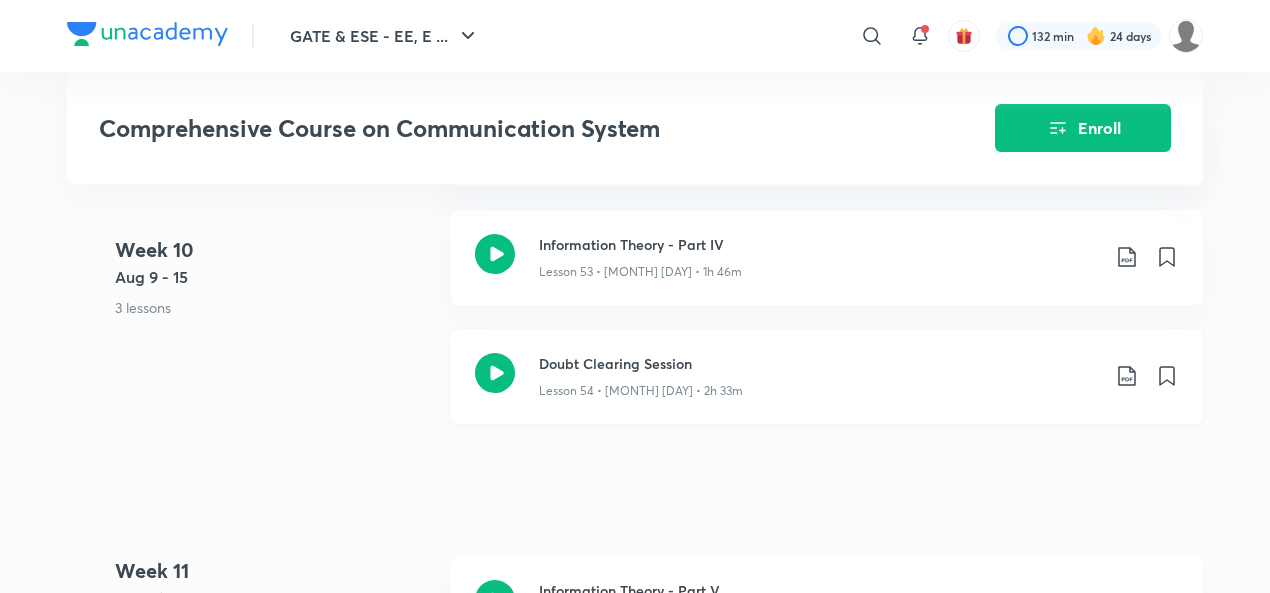 click 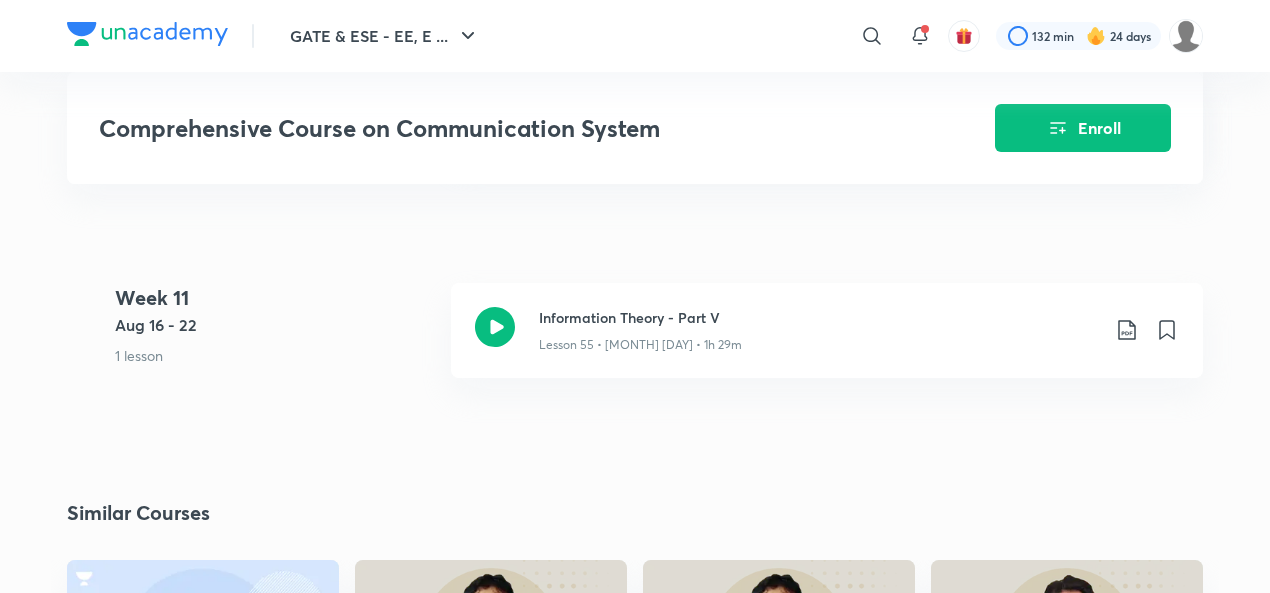 scroll, scrollTop: 9452, scrollLeft: 0, axis: vertical 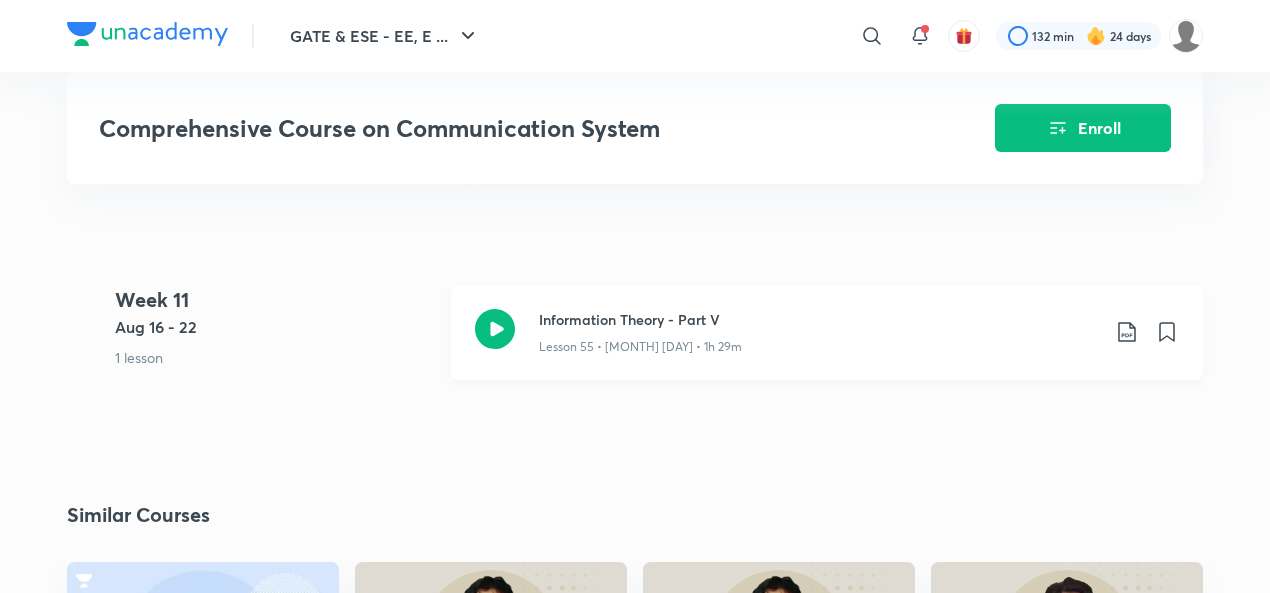 click 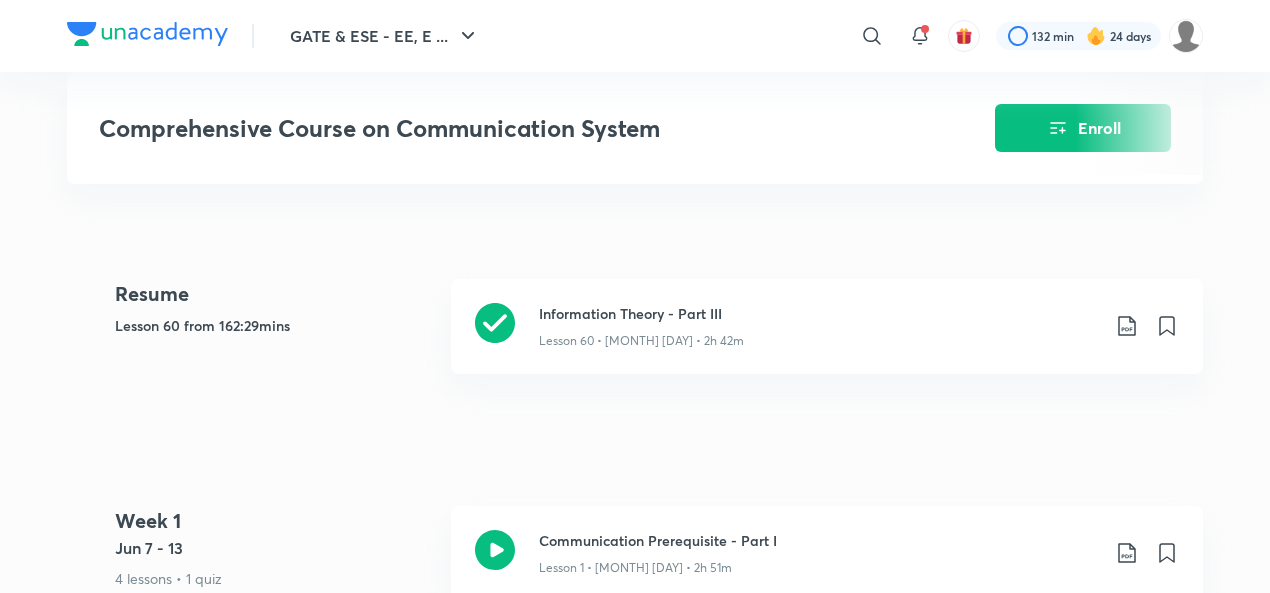 scroll, scrollTop: 0, scrollLeft: 0, axis: both 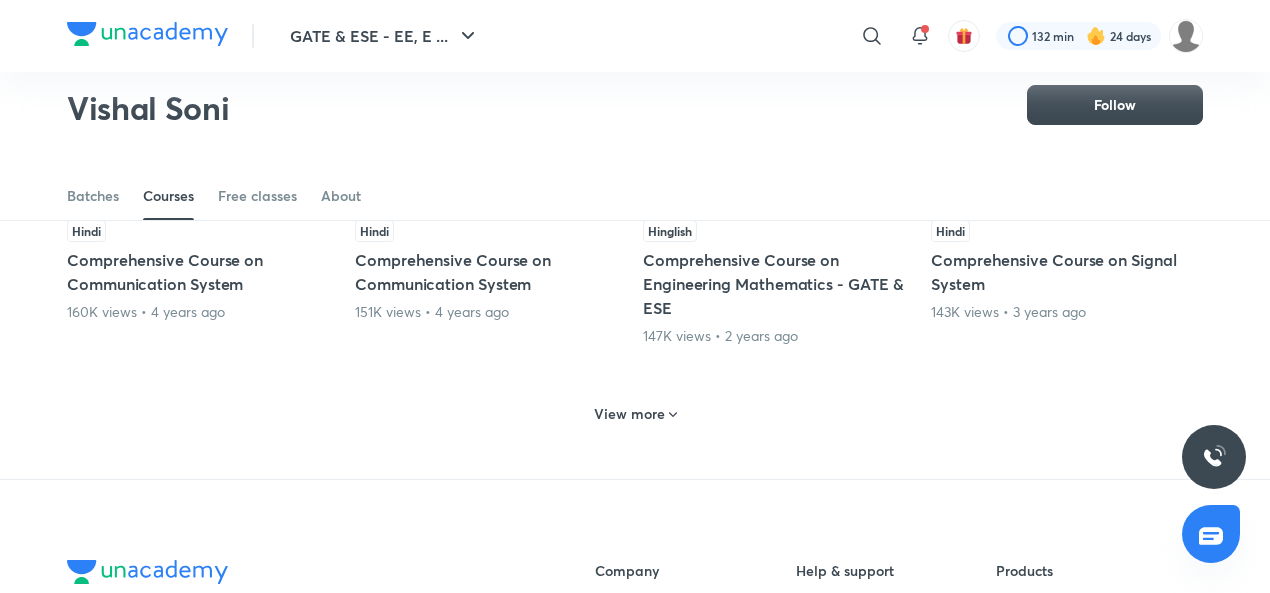 click on "View more" at bounding box center [629, 414] 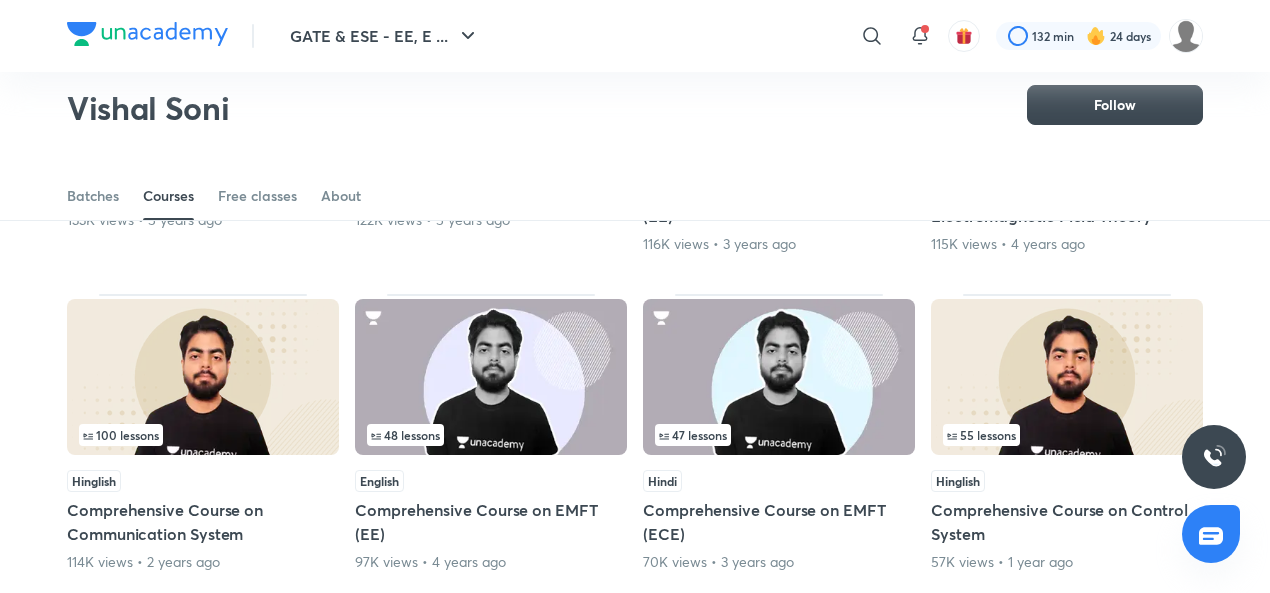 scroll, scrollTop: 1408, scrollLeft: 0, axis: vertical 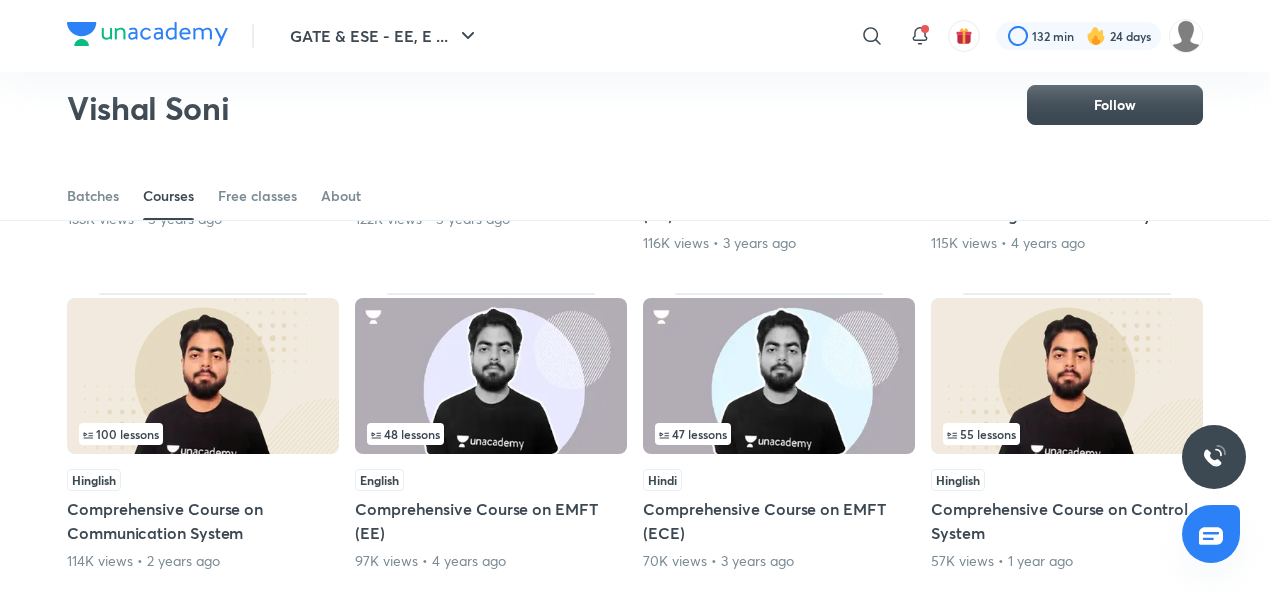 click at bounding box center [203, 376] 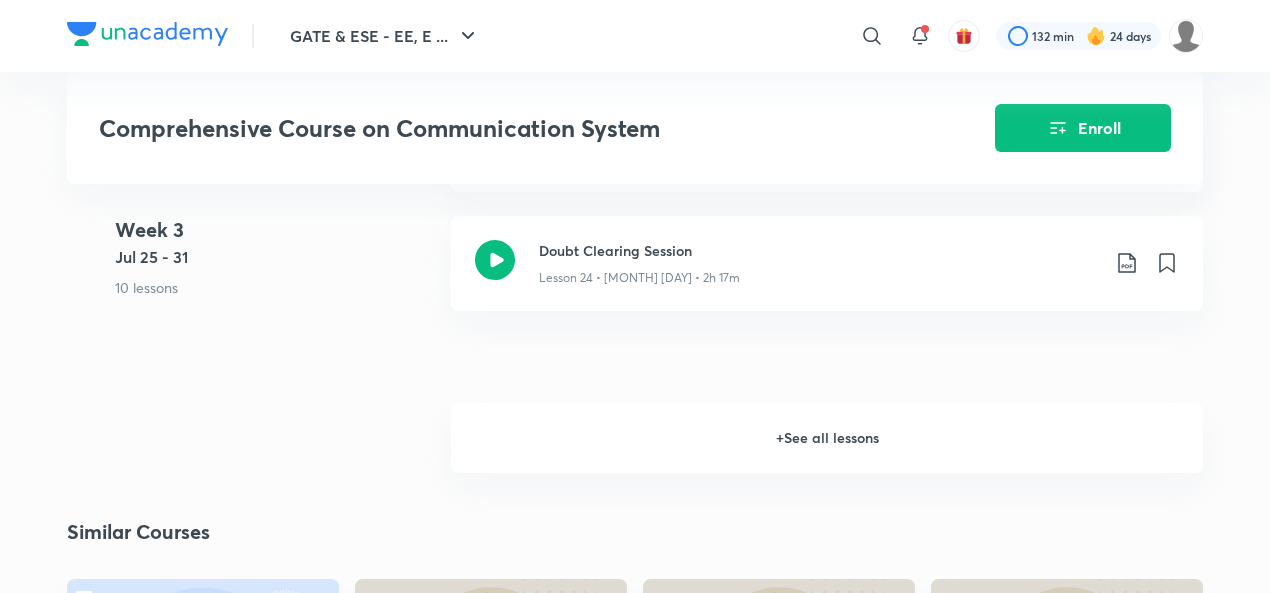scroll, scrollTop: 4139, scrollLeft: 0, axis: vertical 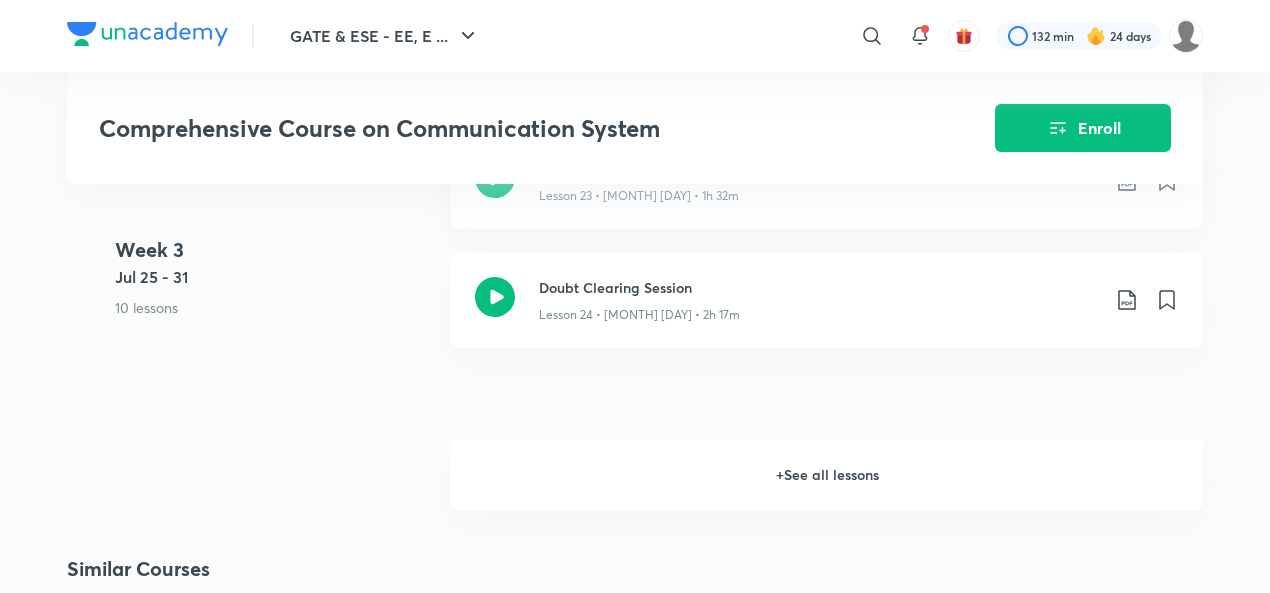 click on "+  See all lessons" at bounding box center (827, 475) 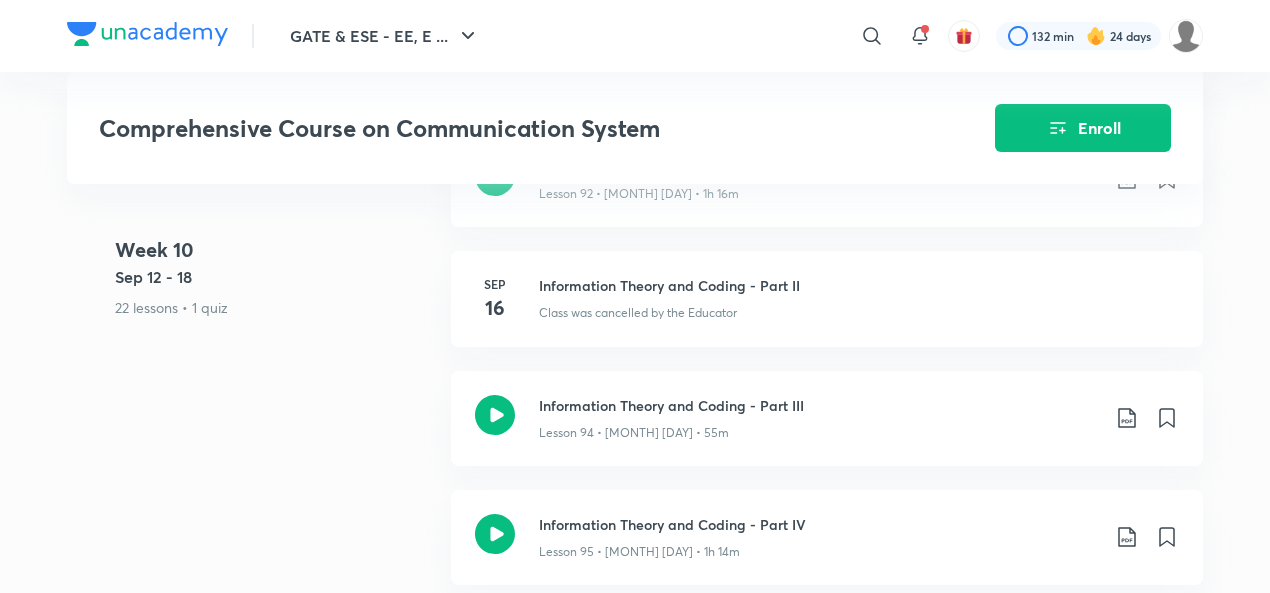 scroll, scrollTop: 13472, scrollLeft: 0, axis: vertical 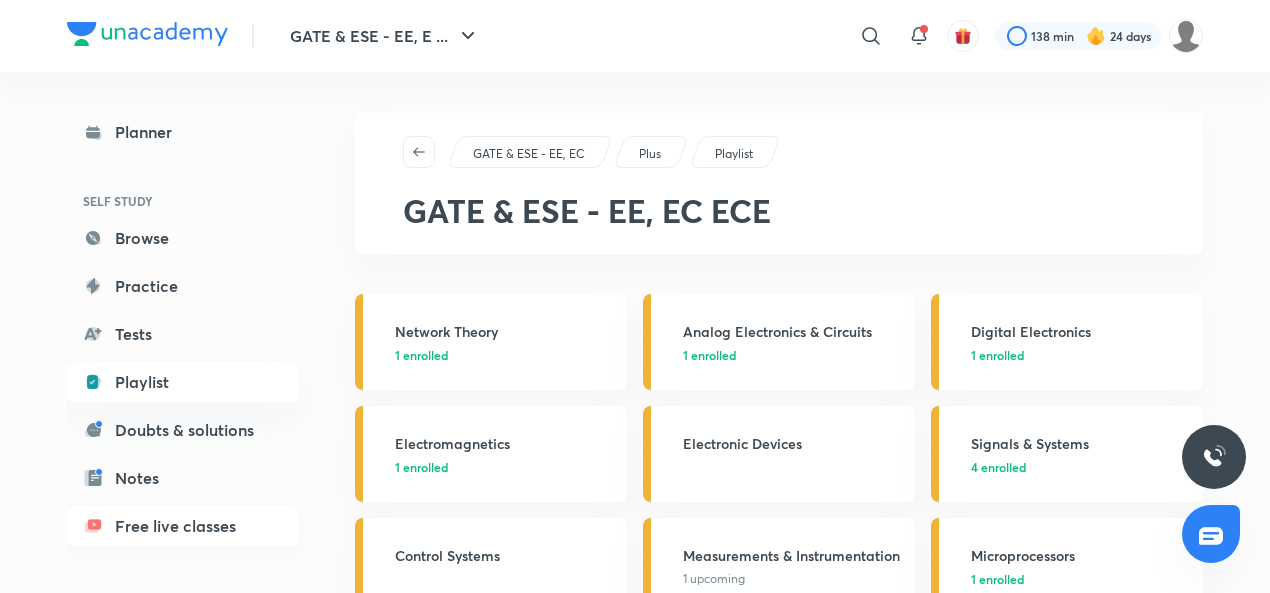 click on "Free live classes" at bounding box center (183, 526) 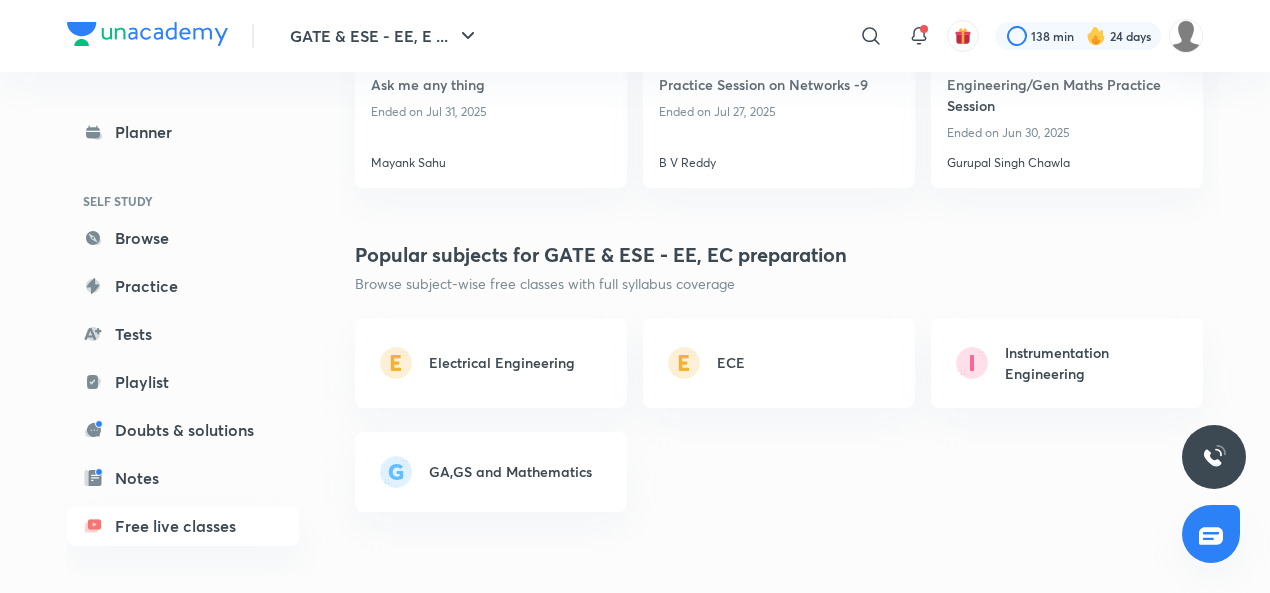 scroll, scrollTop: 1276, scrollLeft: 0, axis: vertical 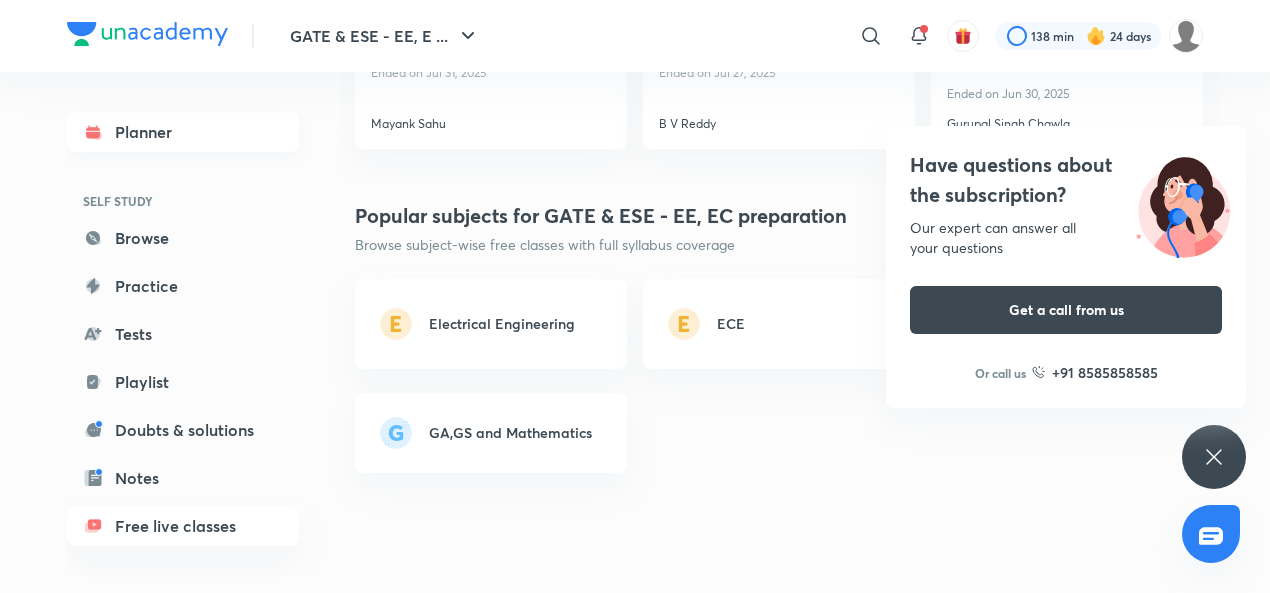 click on "Planner" at bounding box center (183, 132) 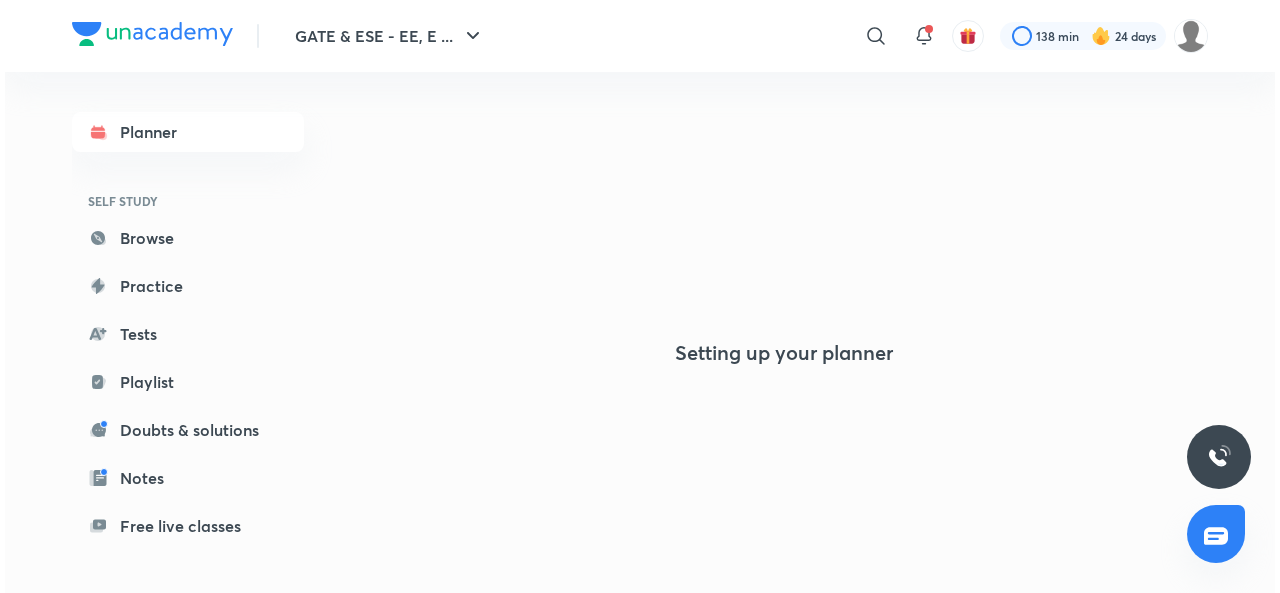 scroll, scrollTop: 0, scrollLeft: 0, axis: both 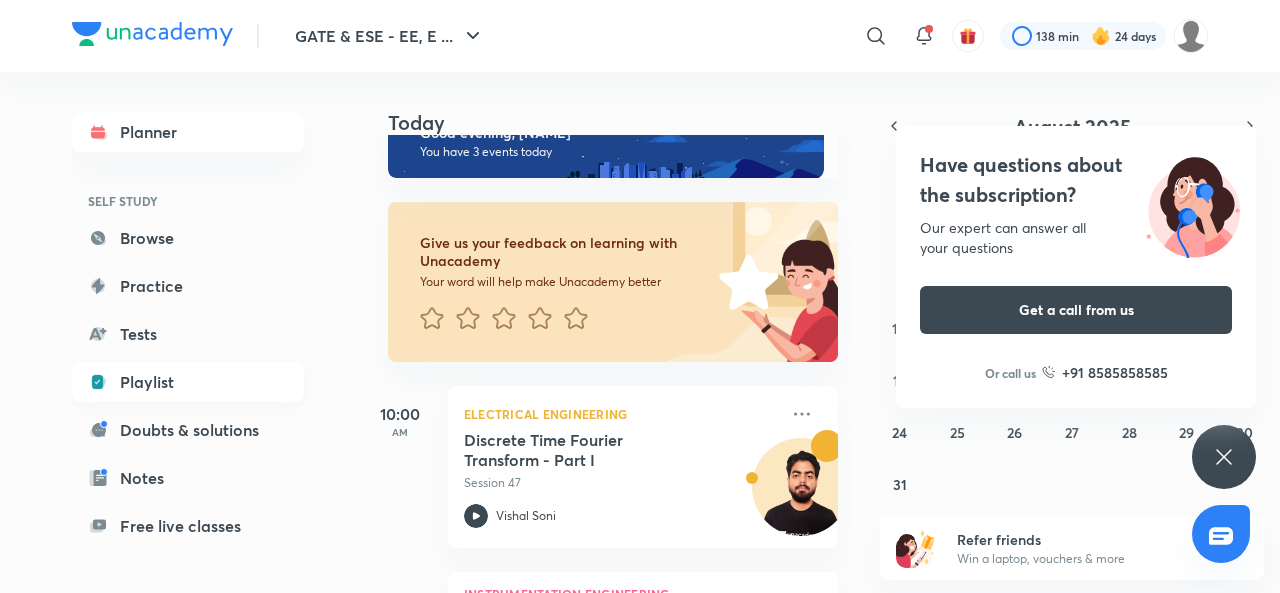 click on "Playlist" at bounding box center (188, 382) 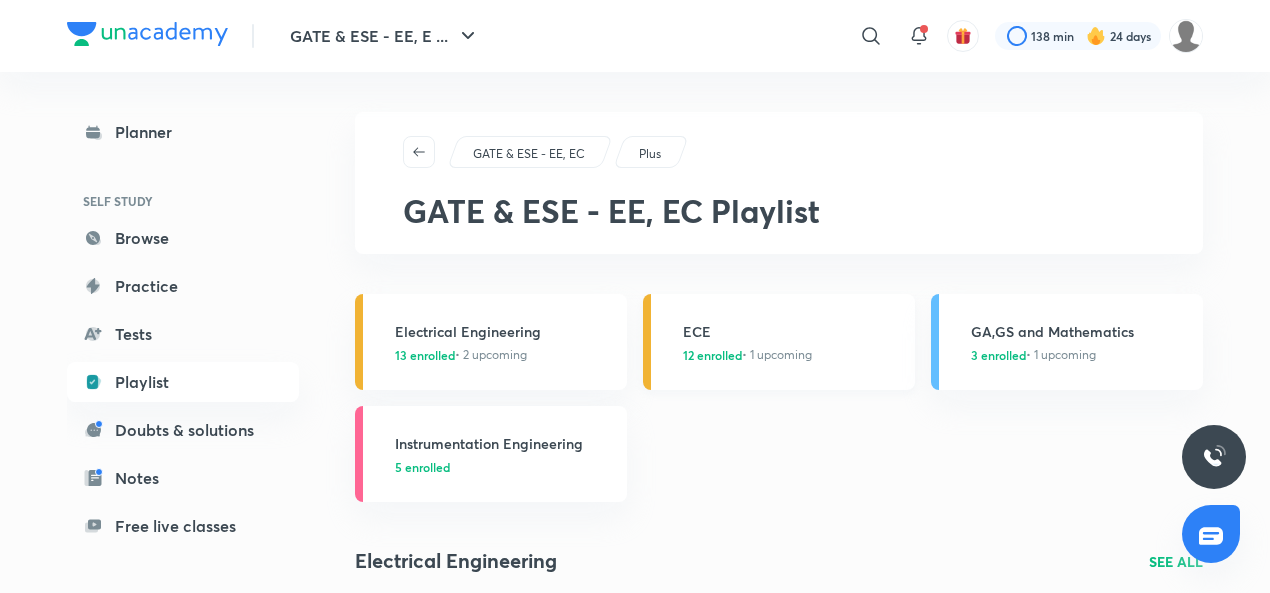 click on "ECE 12 enrolled  • 1 upcoming" at bounding box center (779, 342) 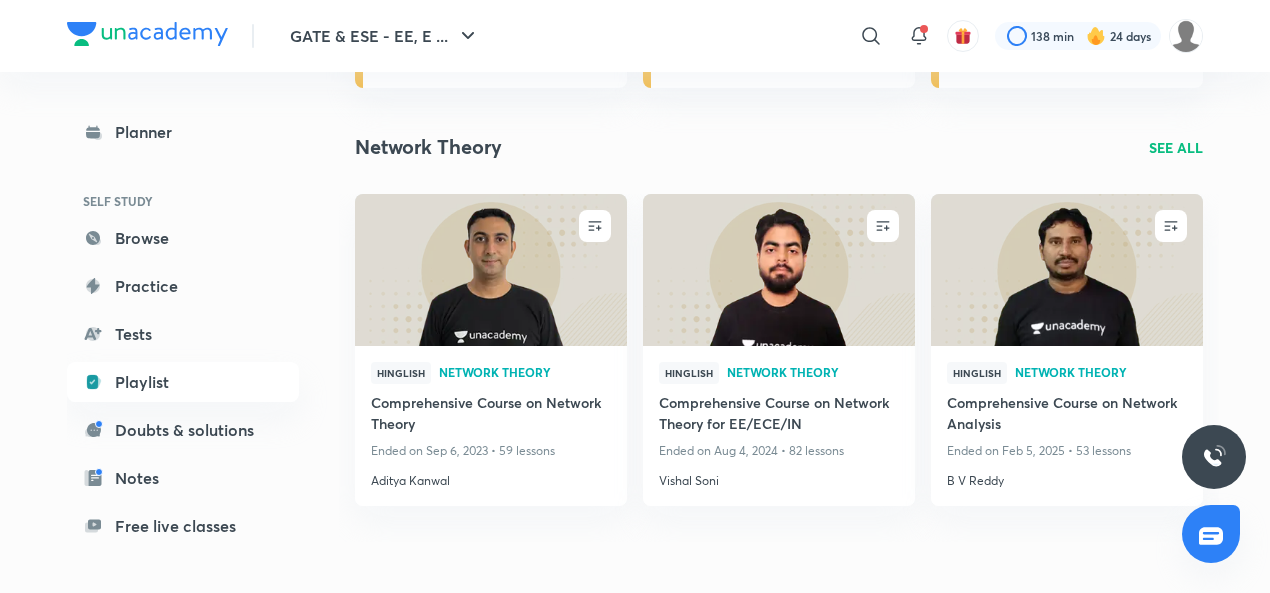 scroll, scrollTop: 863, scrollLeft: 0, axis: vertical 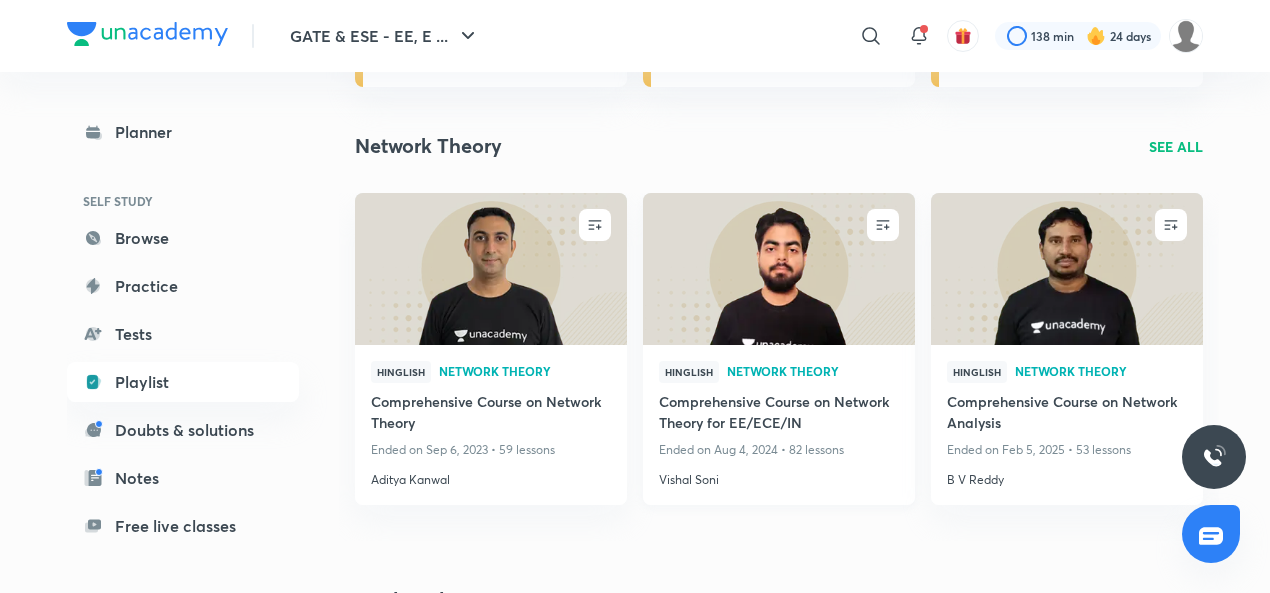 click at bounding box center (778, 268) 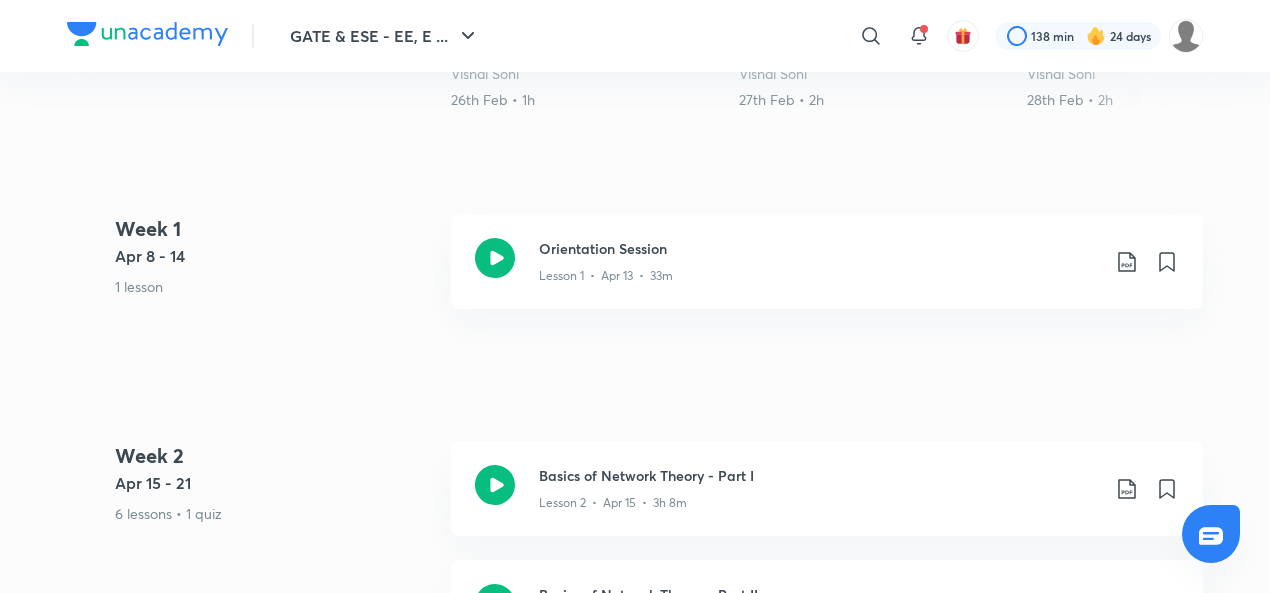 scroll, scrollTop: 0, scrollLeft: 0, axis: both 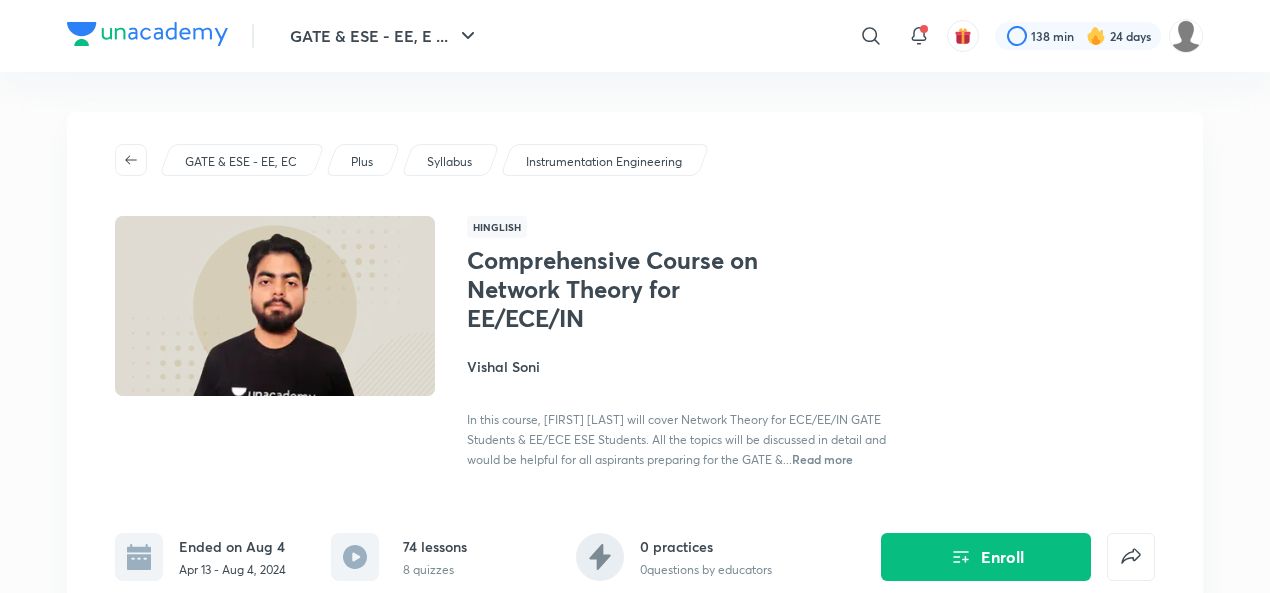 click on "Vishal Soni" at bounding box center [691, 366] 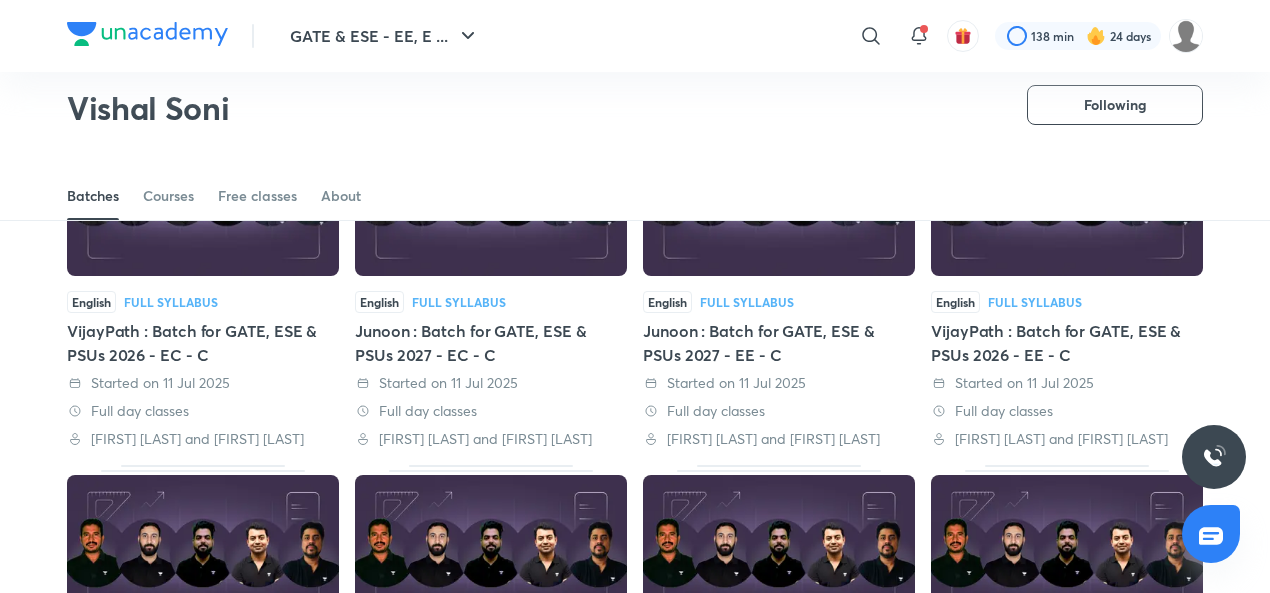scroll, scrollTop: 0, scrollLeft: 0, axis: both 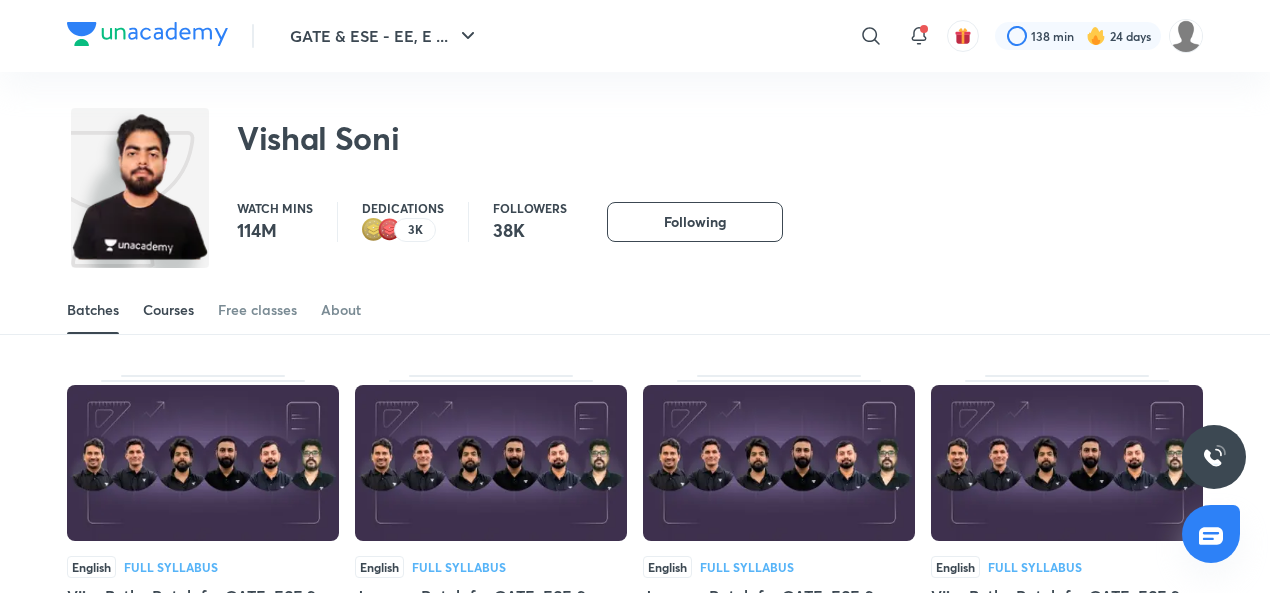 click on "Courses" at bounding box center [168, 310] 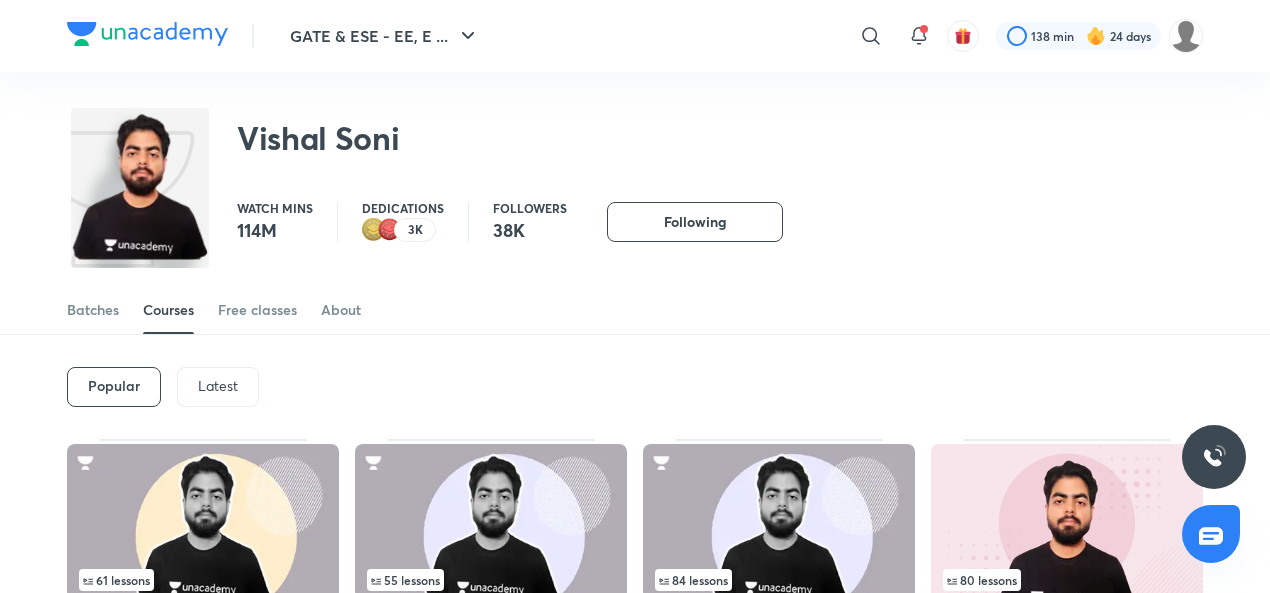 click on "Latest" at bounding box center (218, 386) 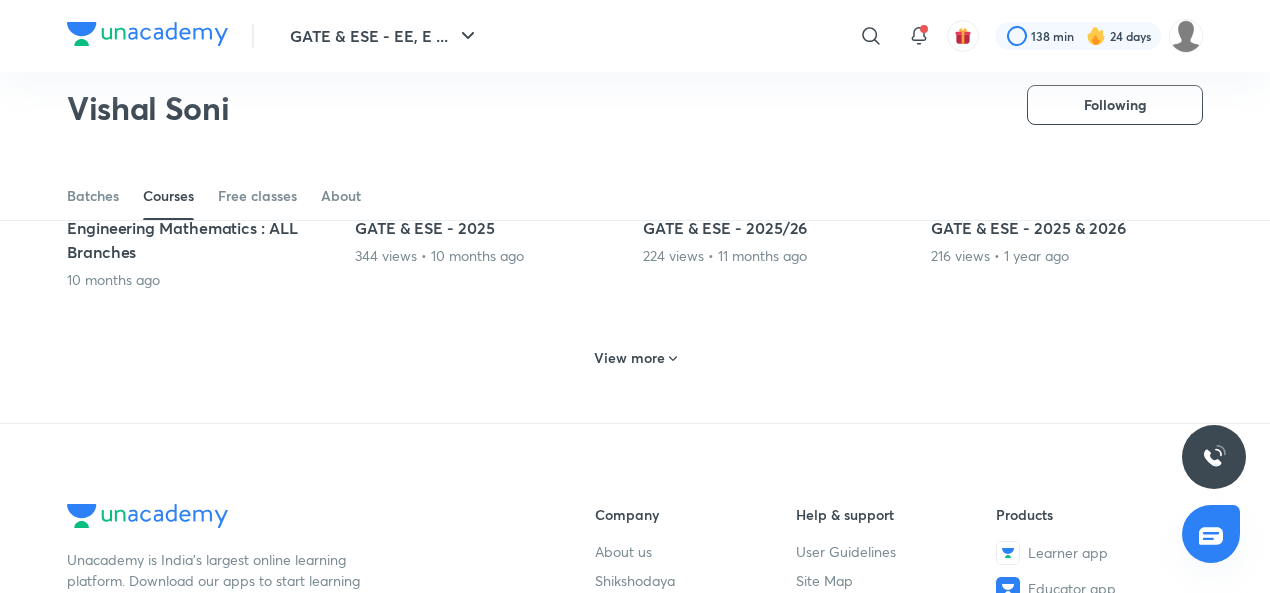 scroll, scrollTop: 1028, scrollLeft: 0, axis: vertical 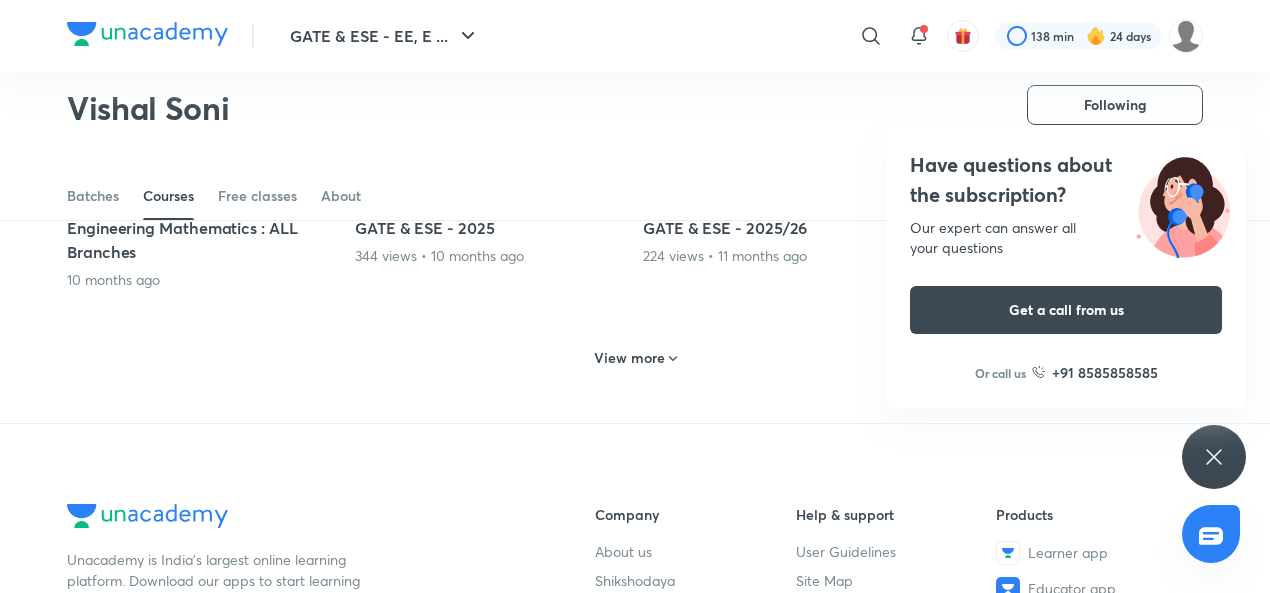 click on "View more" at bounding box center [629, 358] 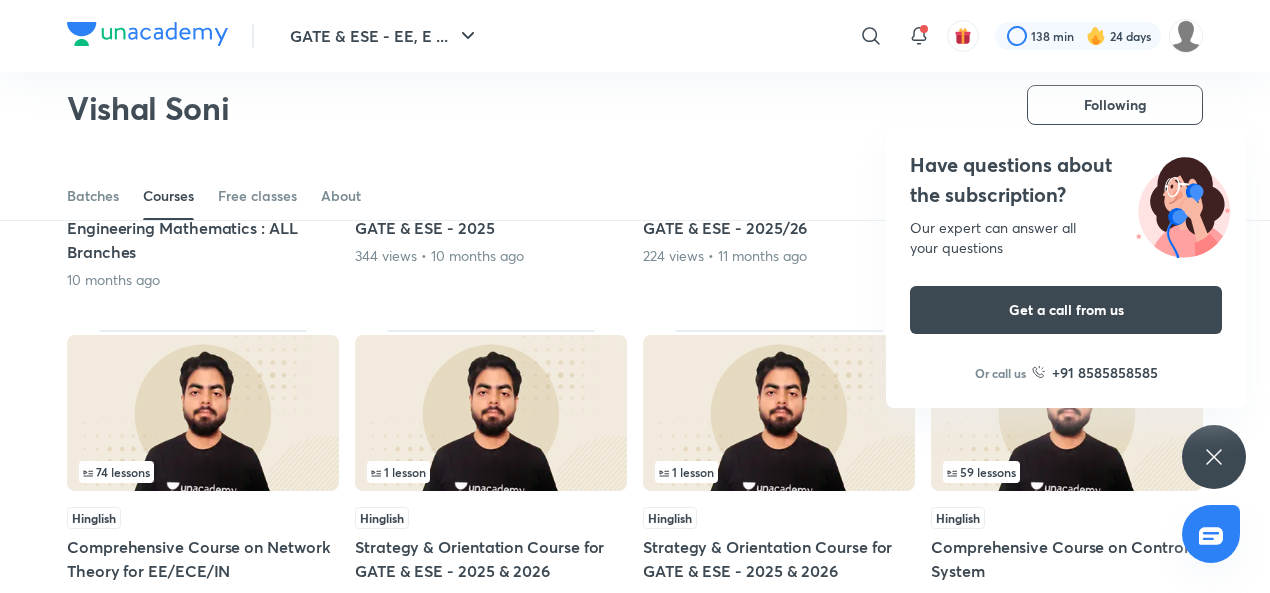 click on "Have questions about the subscription? Our expert can answer all your questions Get a call from us Or call us +91 8585858585" at bounding box center (1214, 457) 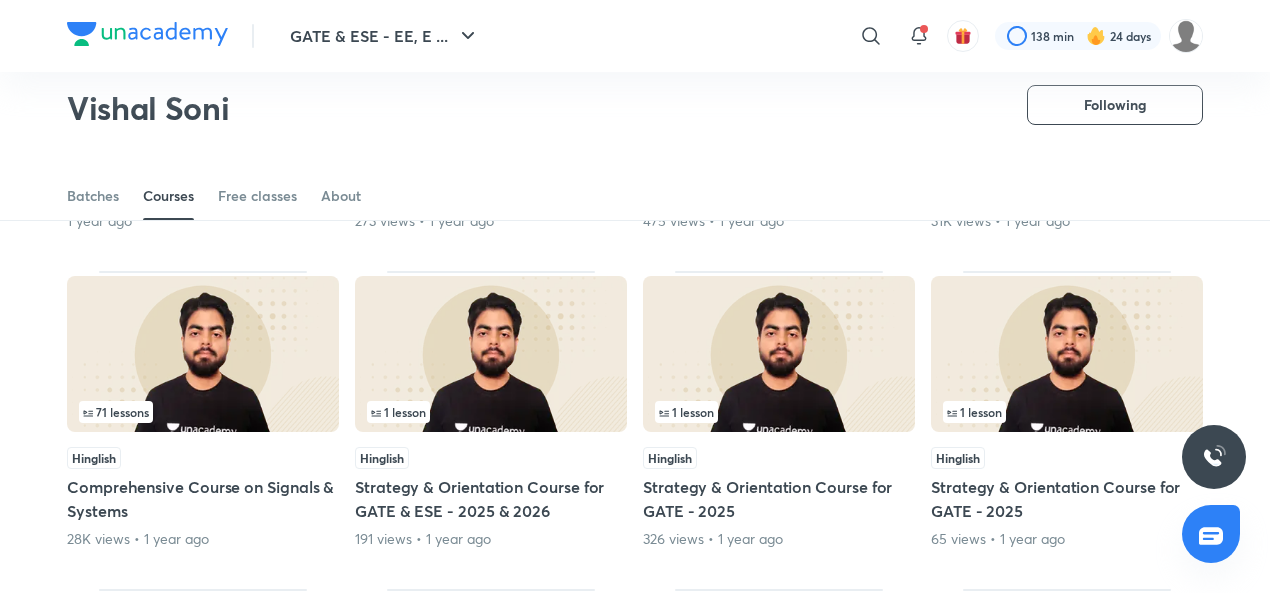 scroll, scrollTop: 1394, scrollLeft: 0, axis: vertical 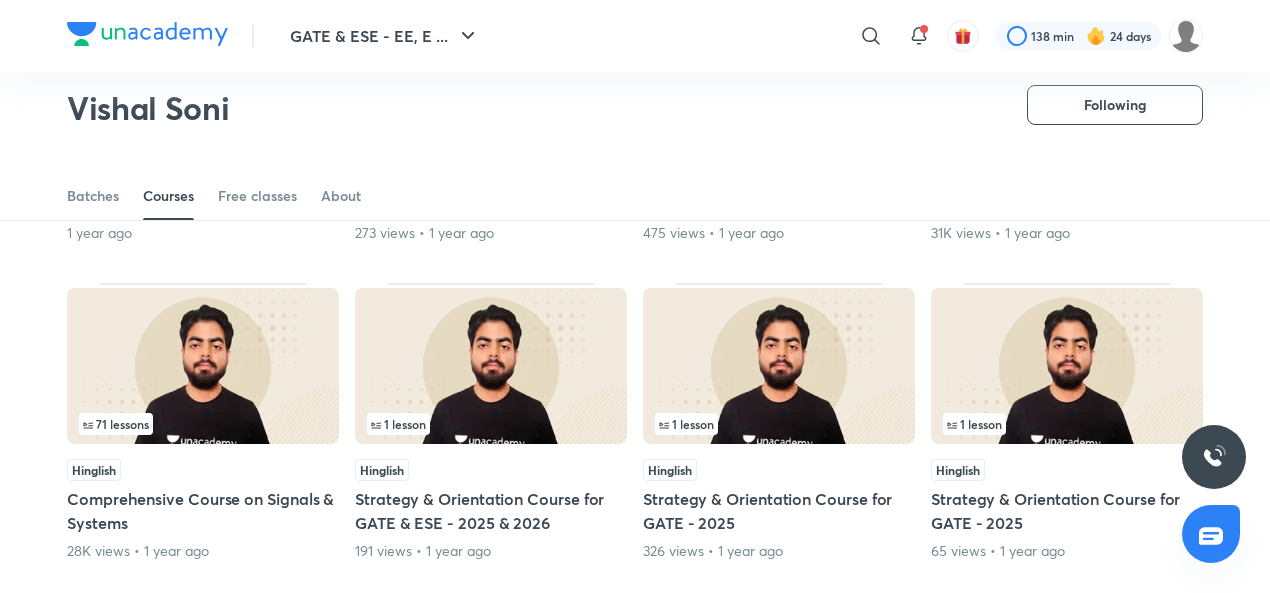 click at bounding box center [203, 366] 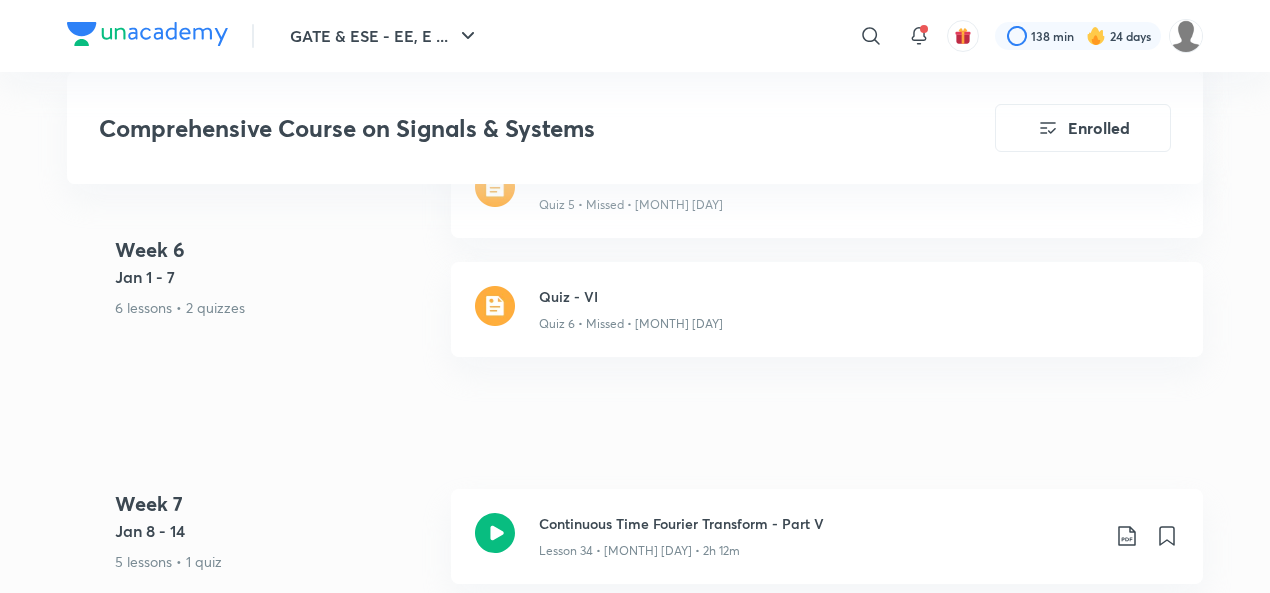 scroll, scrollTop: 5948, scrollLeft: 0, axis: vertical 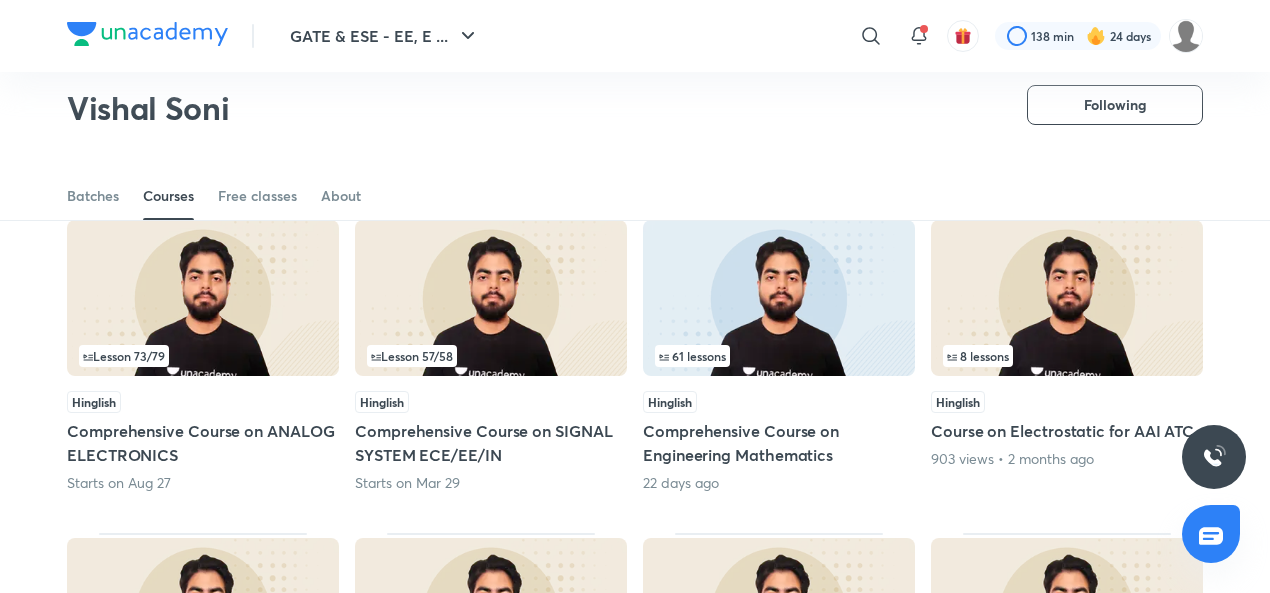 click at bounding box center [491, 298] 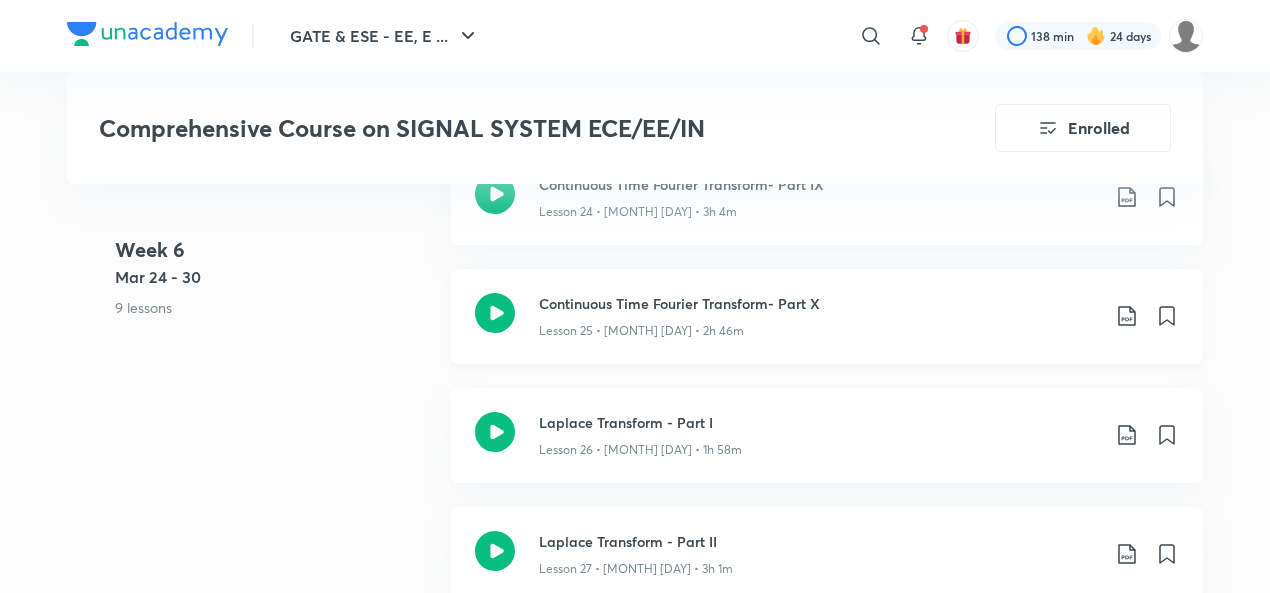 scroll, scrollTop: 4750, scrollLeft: 0, axis: vertical 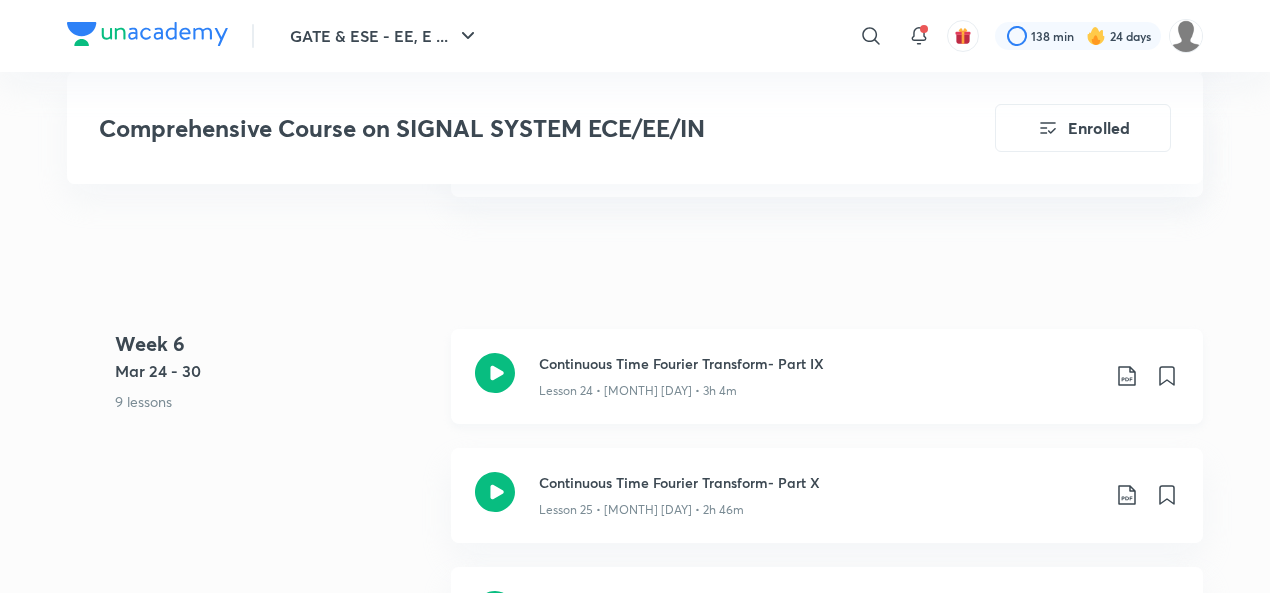 click 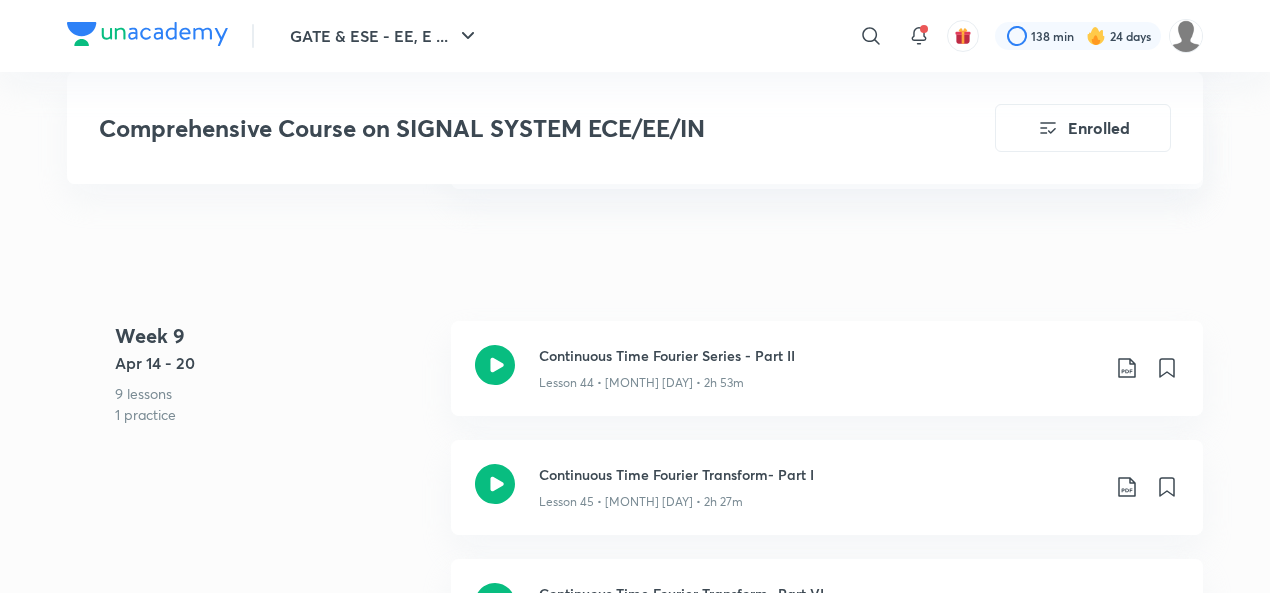 scroll, scrollTop: 7733, scrollLeft: 0, axis: vertical 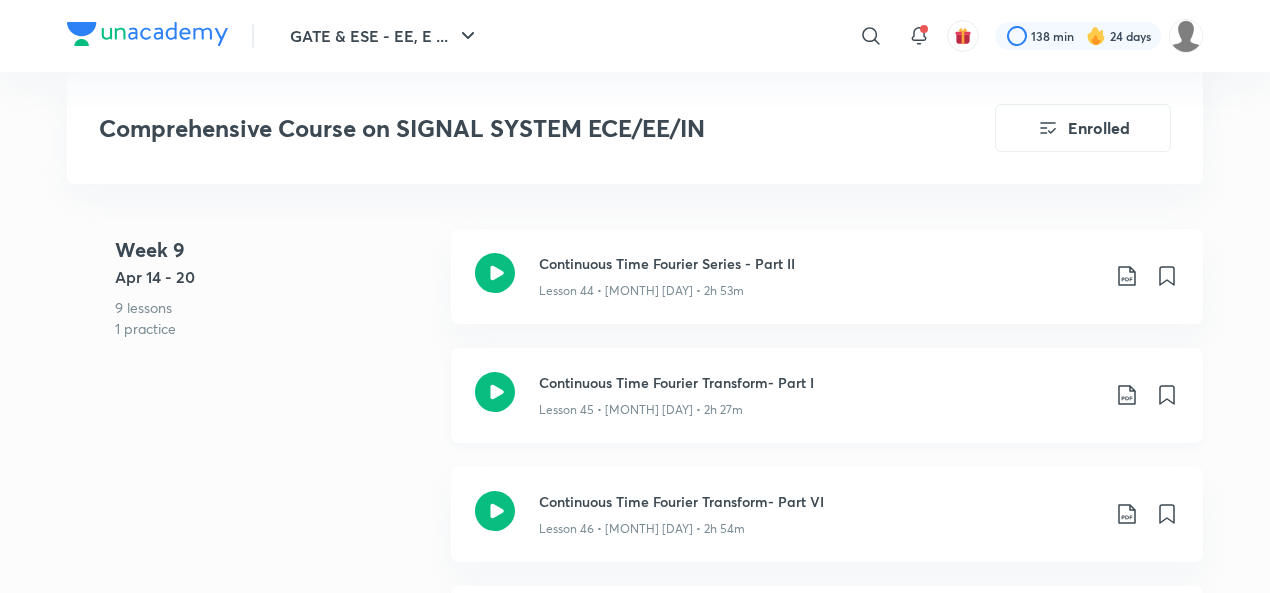 click 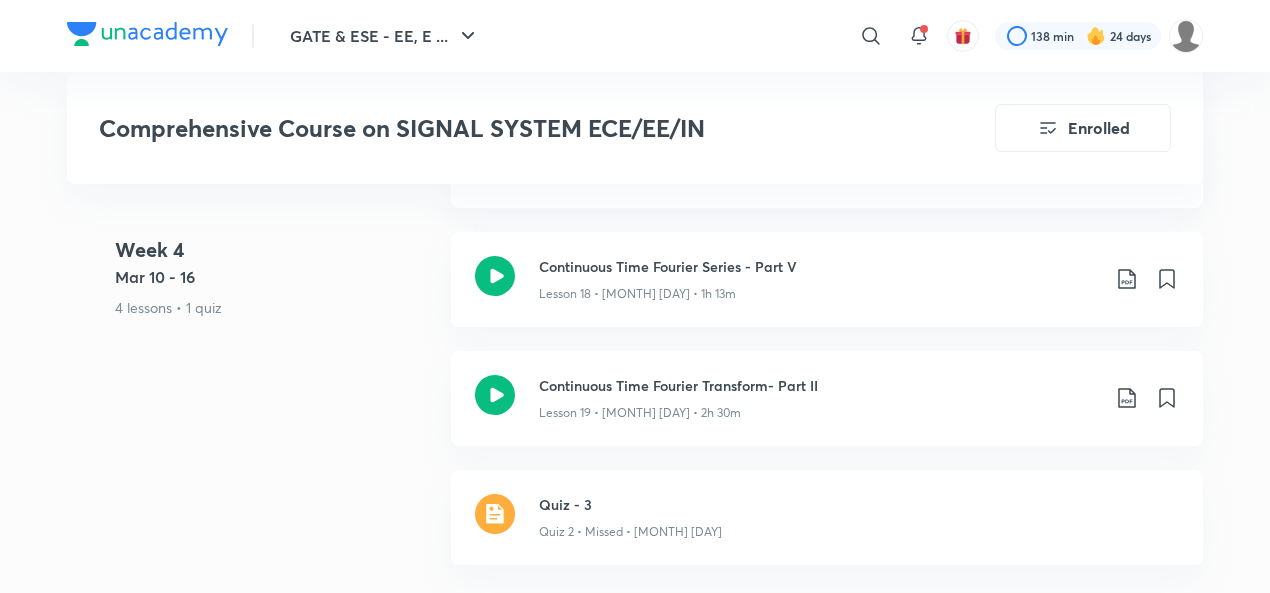 scroll, scrollTop: 3500, scrollLeft: 0, axis: vertical 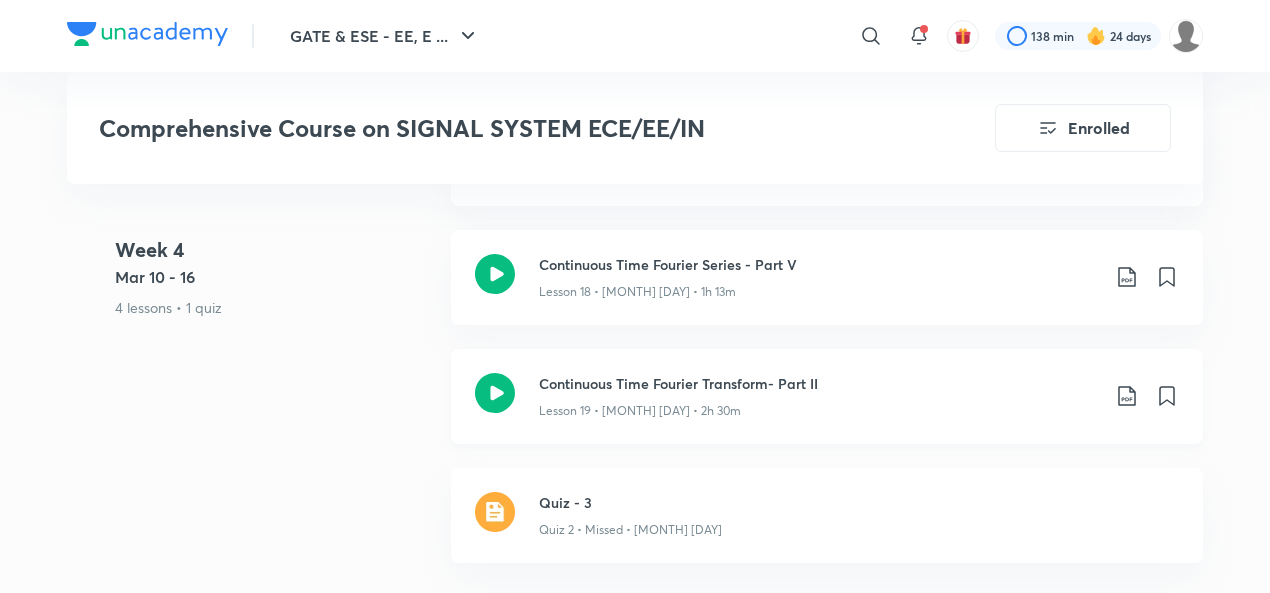 click 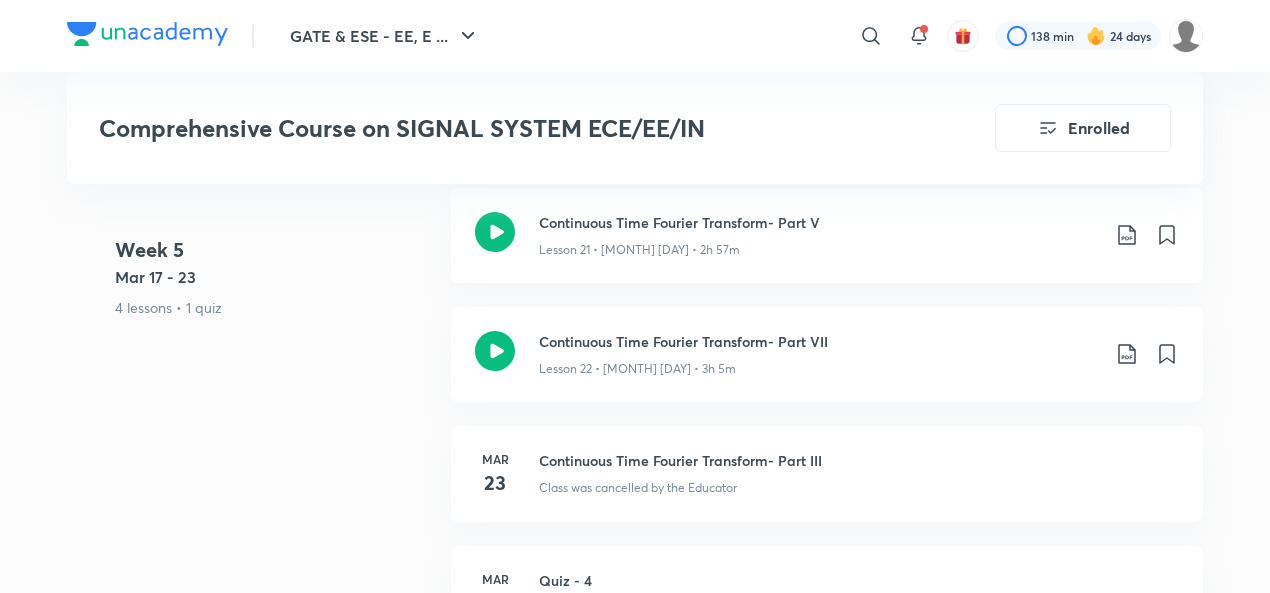 scroll, scrollTop: 4130, scrollLeft: 0, axis: vertical 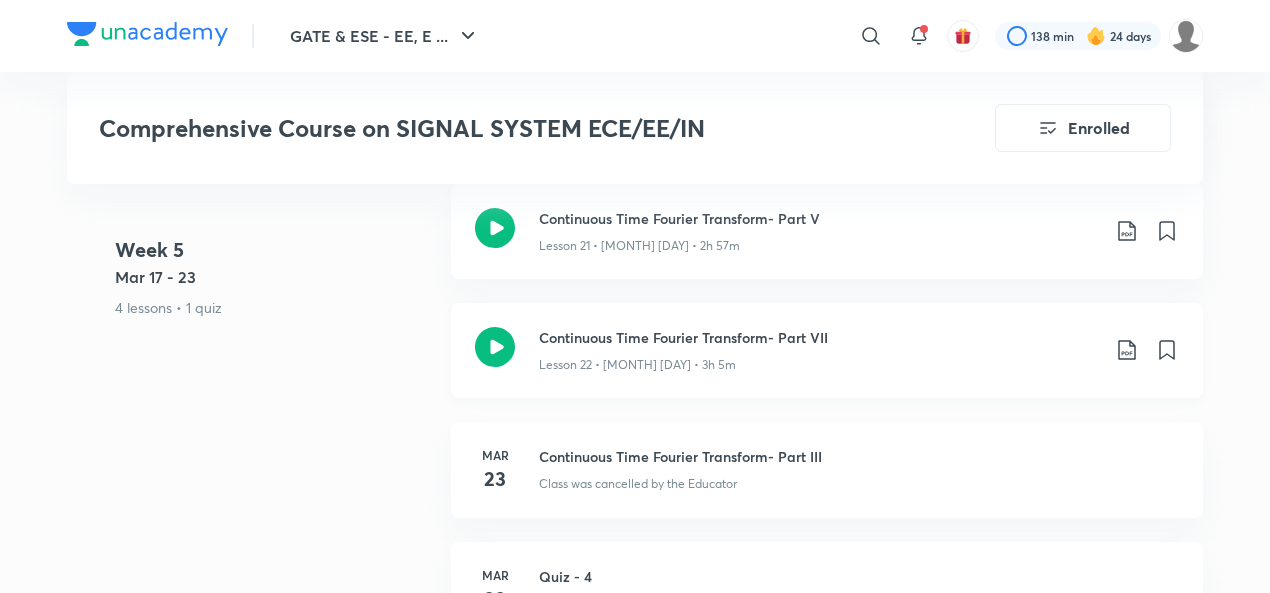 click 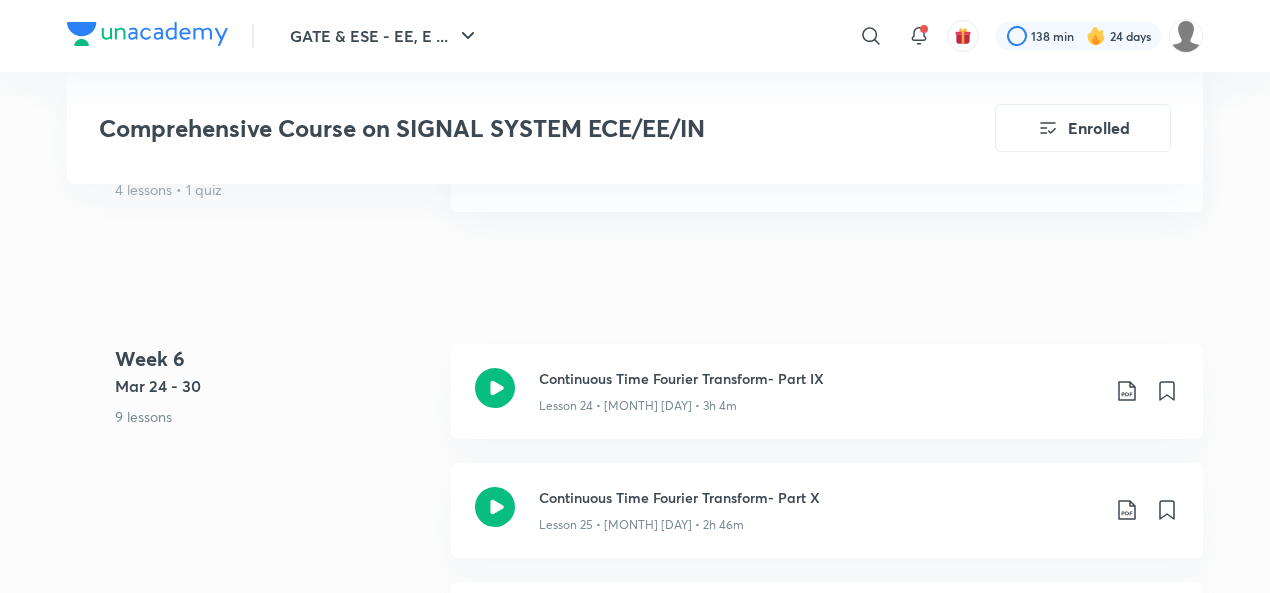 scroll, scrollTop: 4562, scrollLeft: 0, axis: vertical 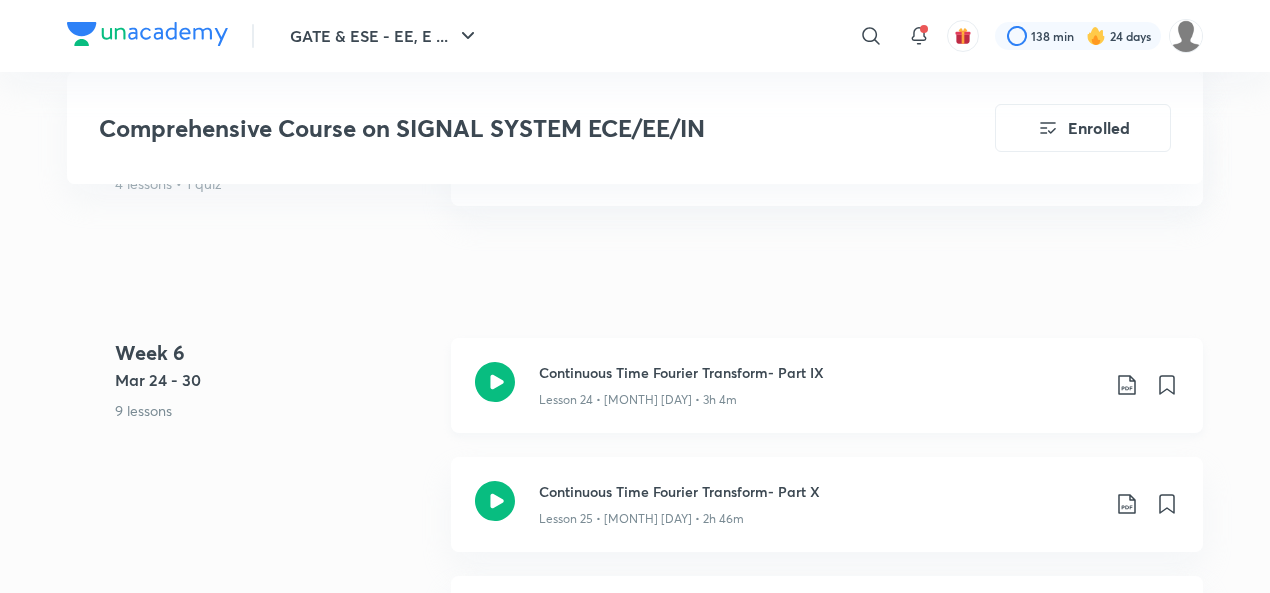 click 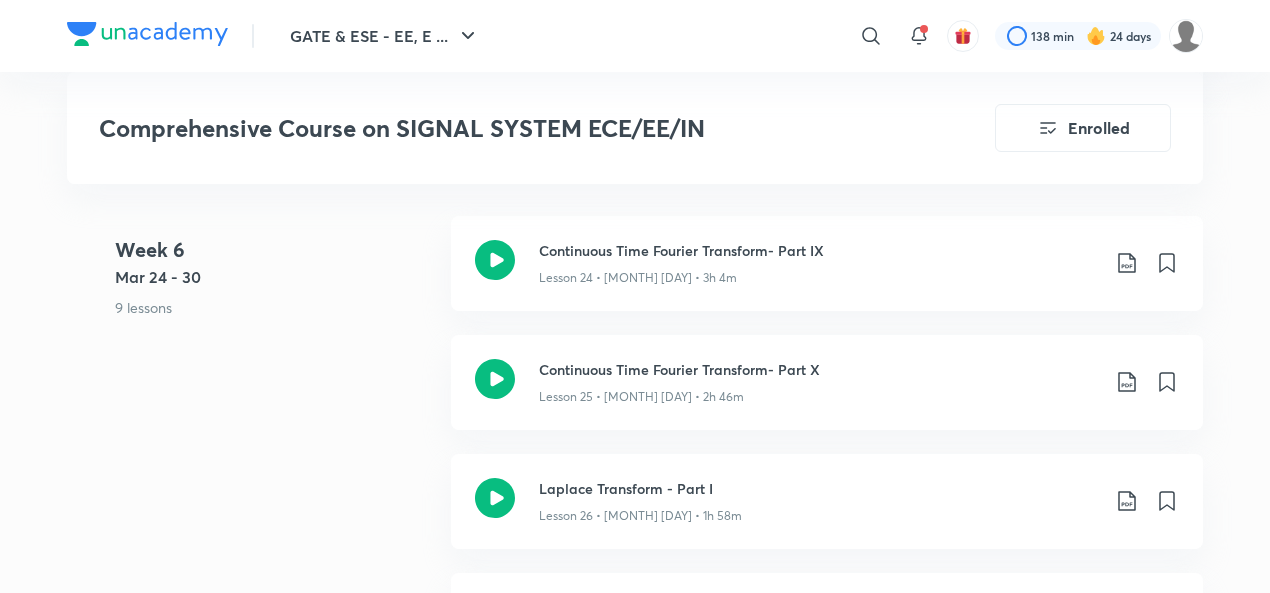 scroll, scrollTop: 4674, scrollLeft: 0, axis: vertical 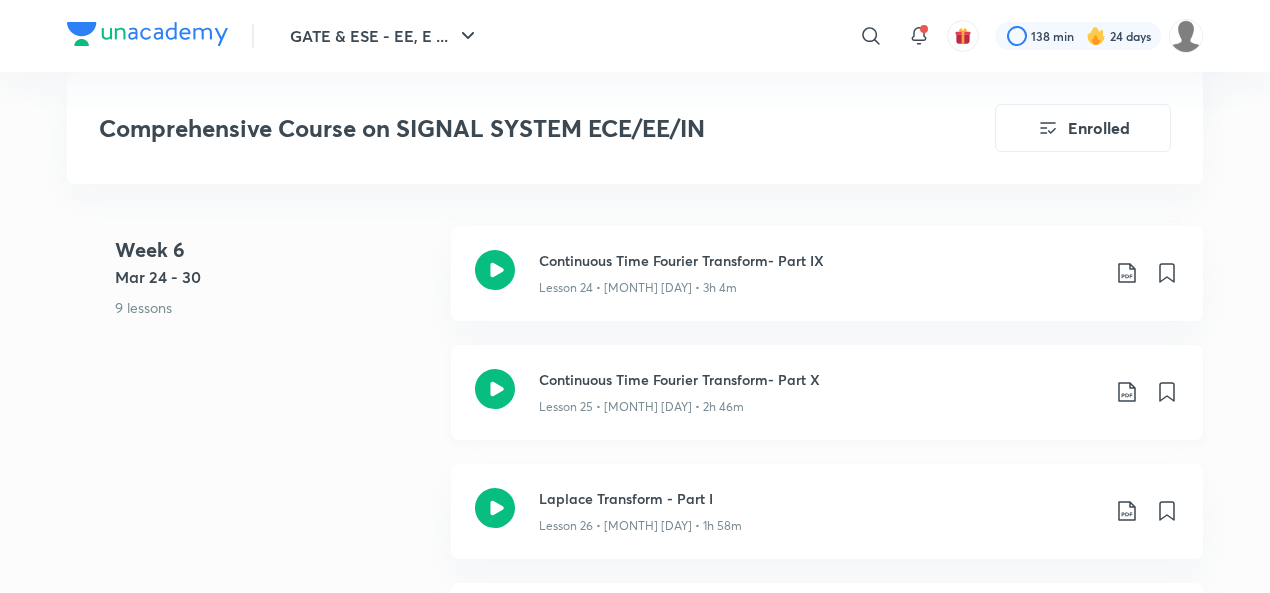 click 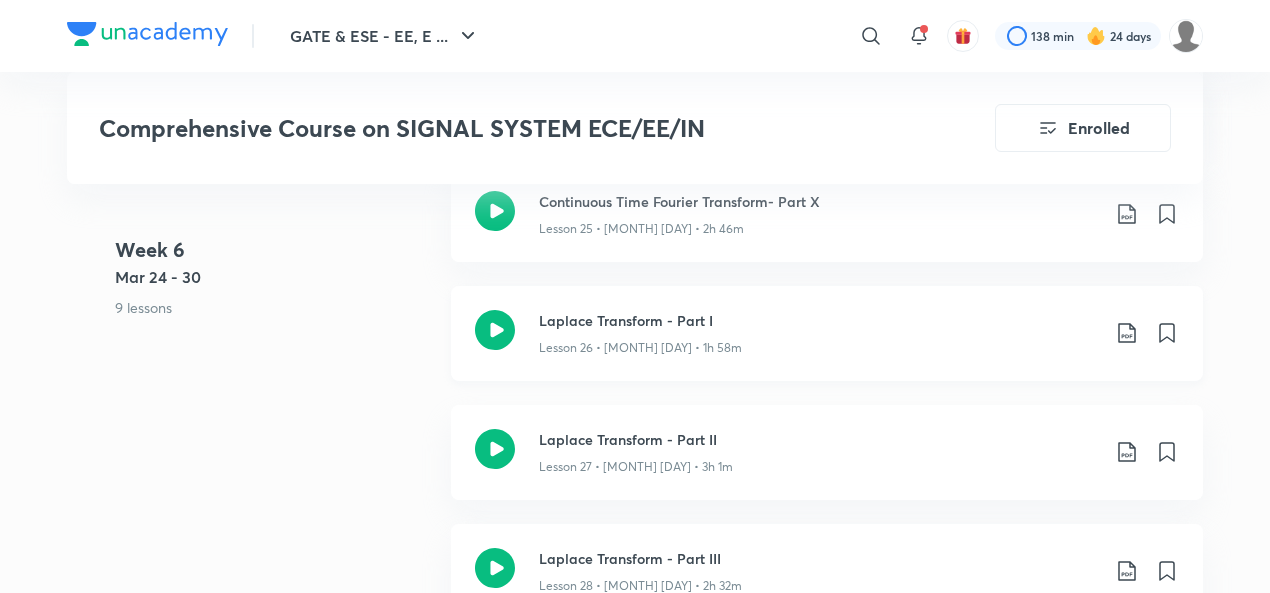 scroll, scrollTop: 4855, scrollLeft: 0, axis: vertical 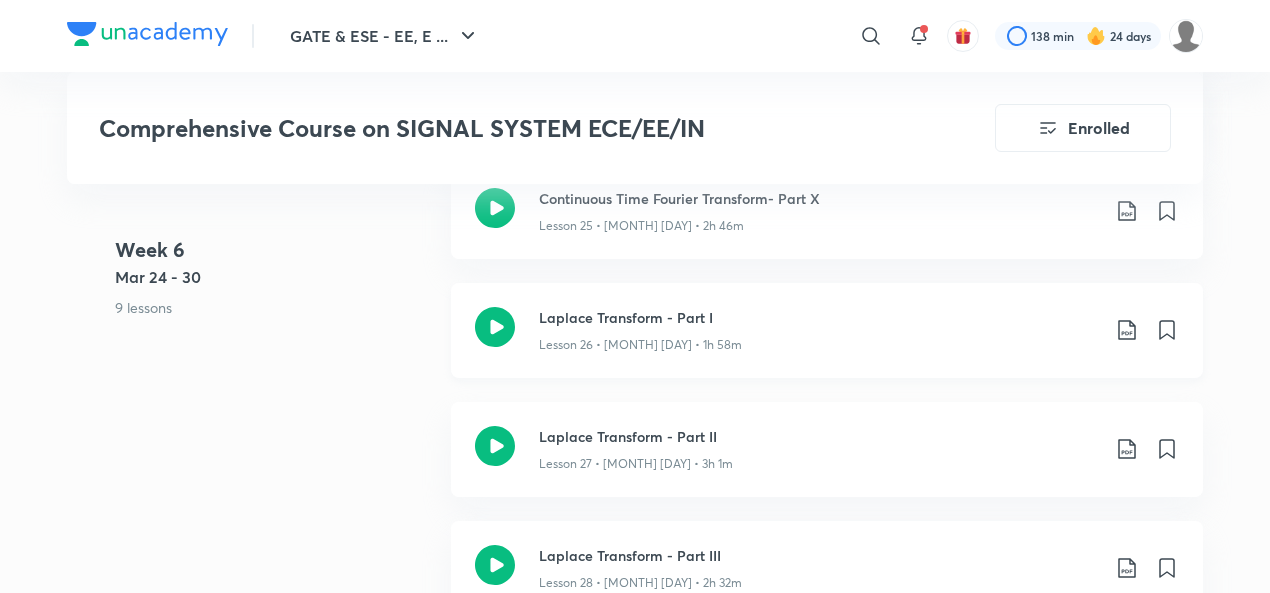 click 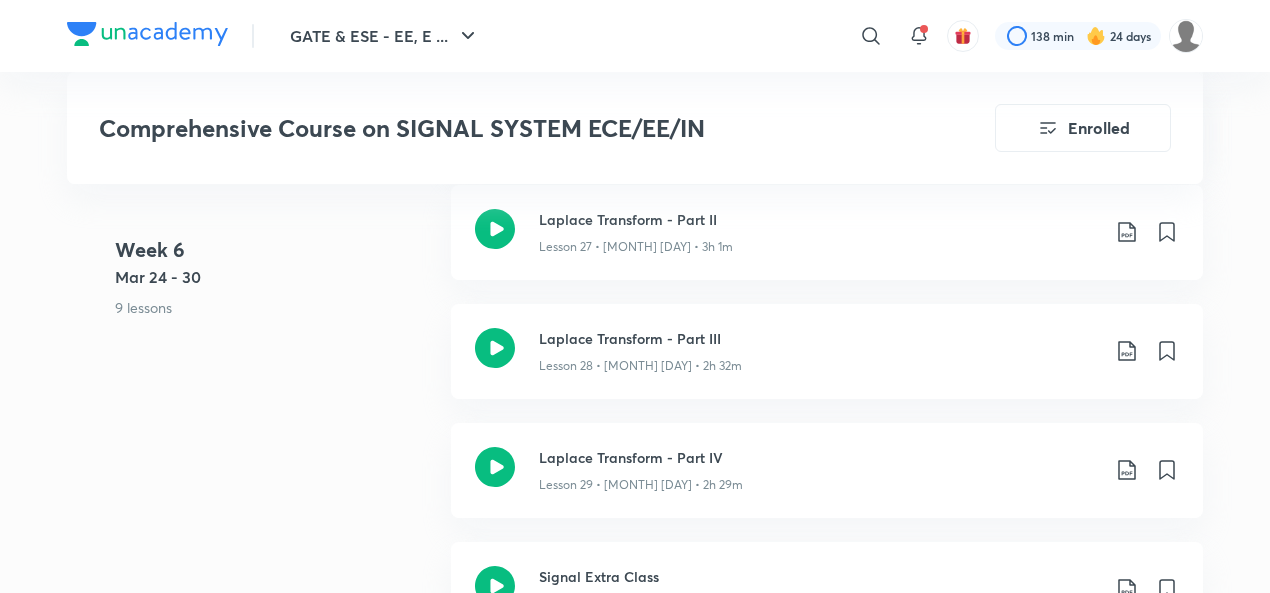 scroll, scrollTop: 5075, scrollLeft: 0, axis: vertical 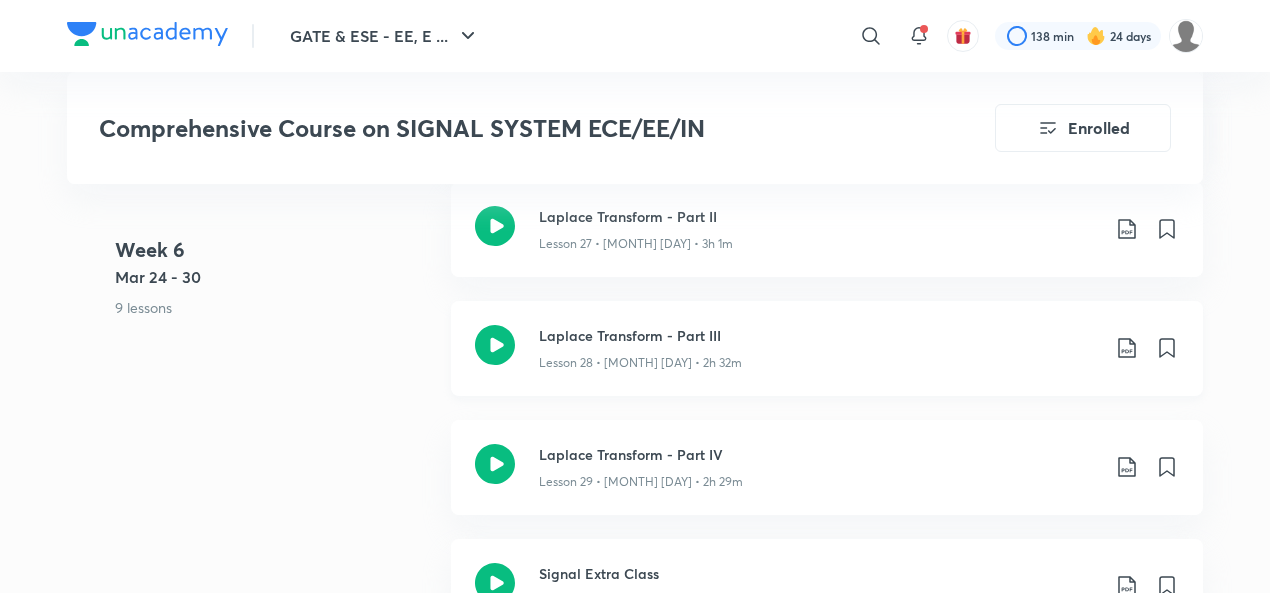 click 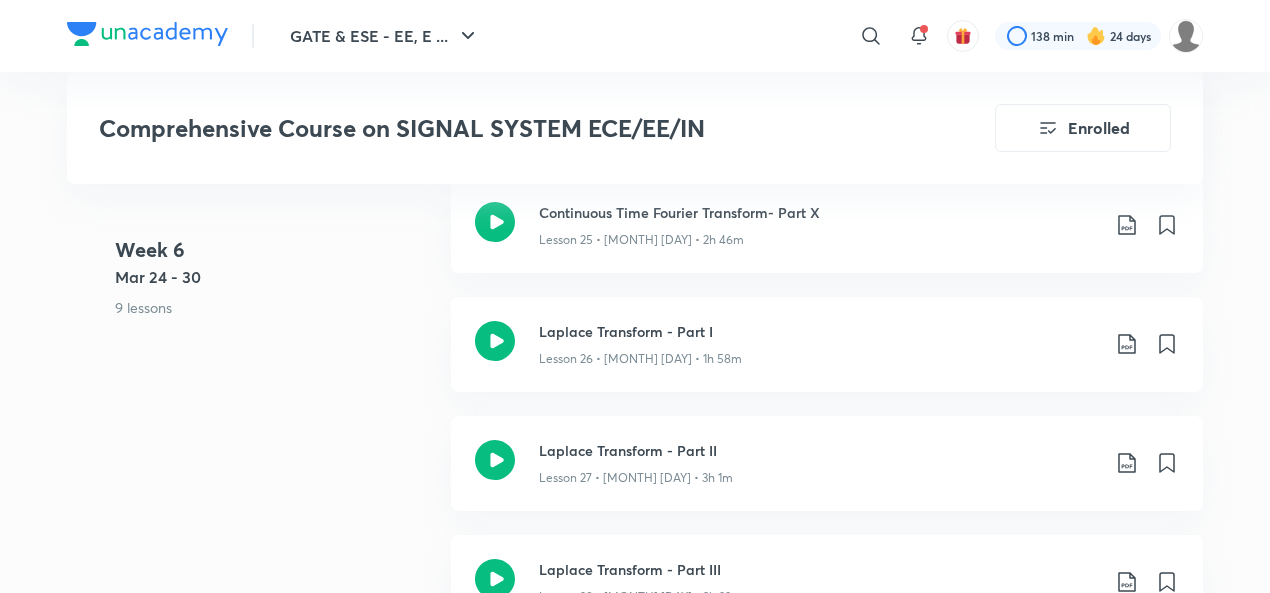 scroll, scrollTop: 4836, scrollLeft: 0, axis: vertical 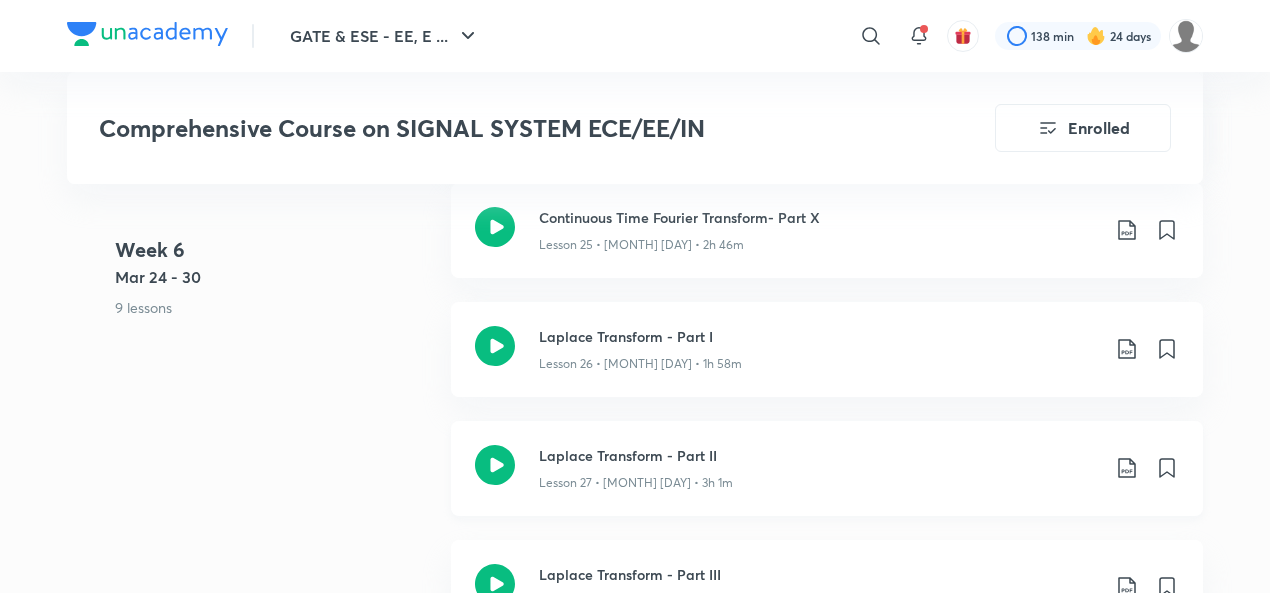 click 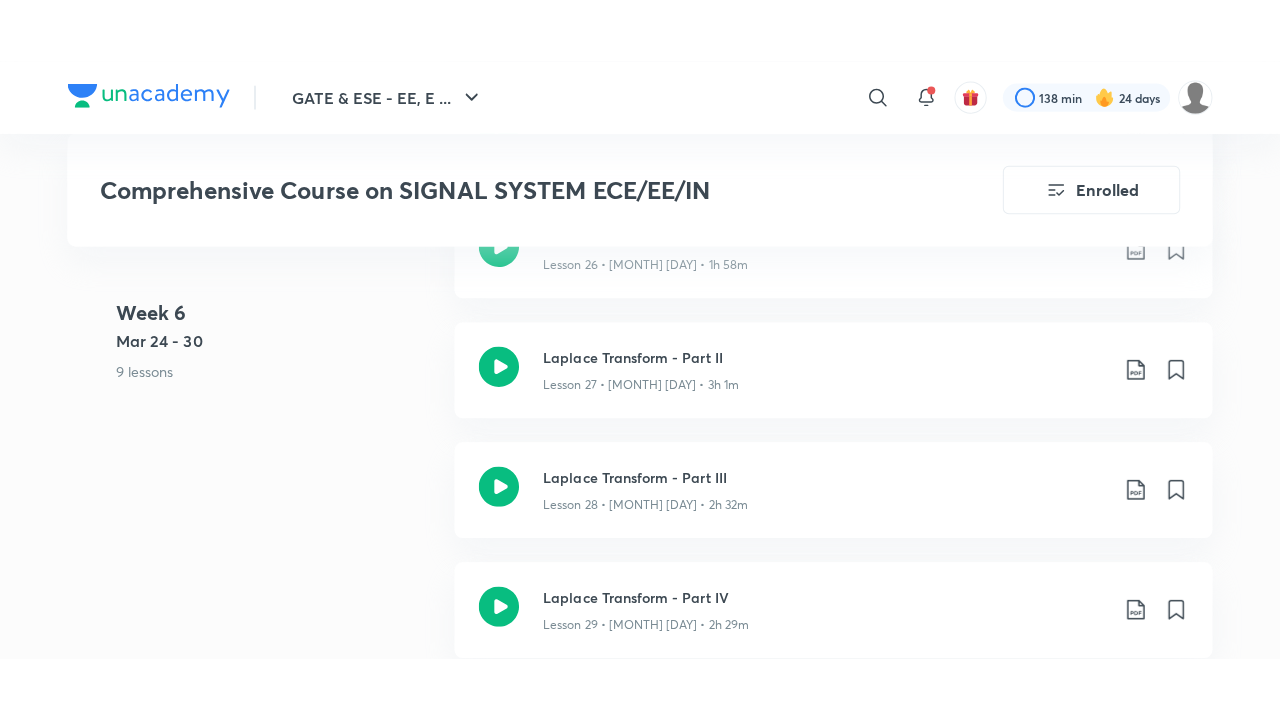 scroll, scrollTop: 4991, scrollLeft: 0, axis: vertical 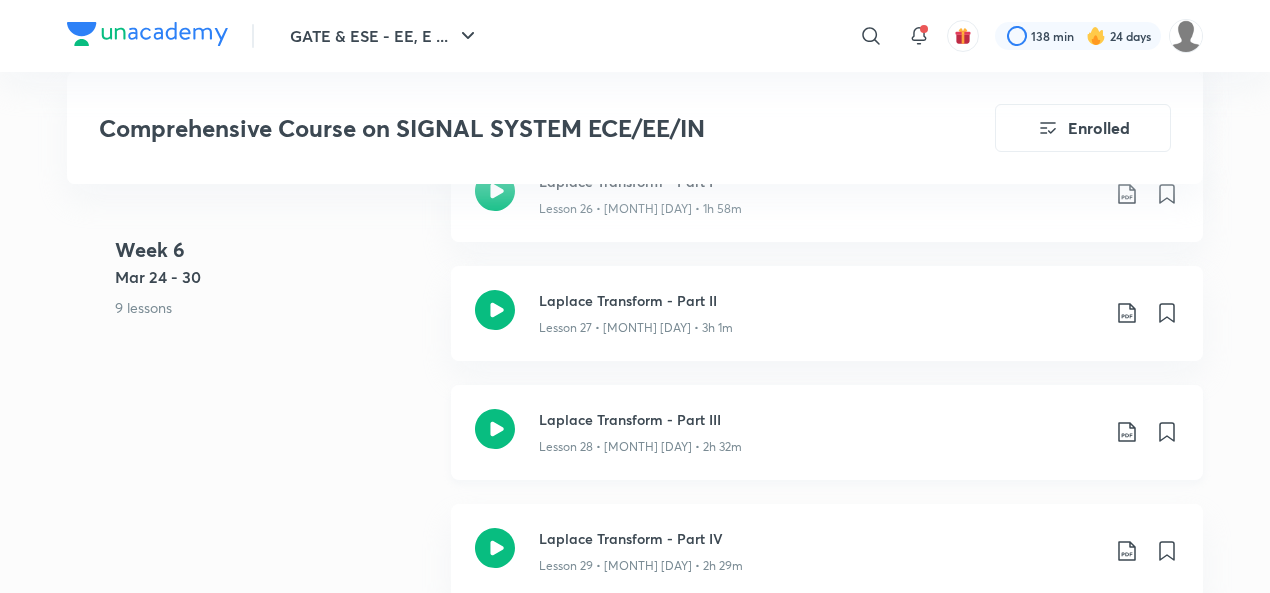 click 